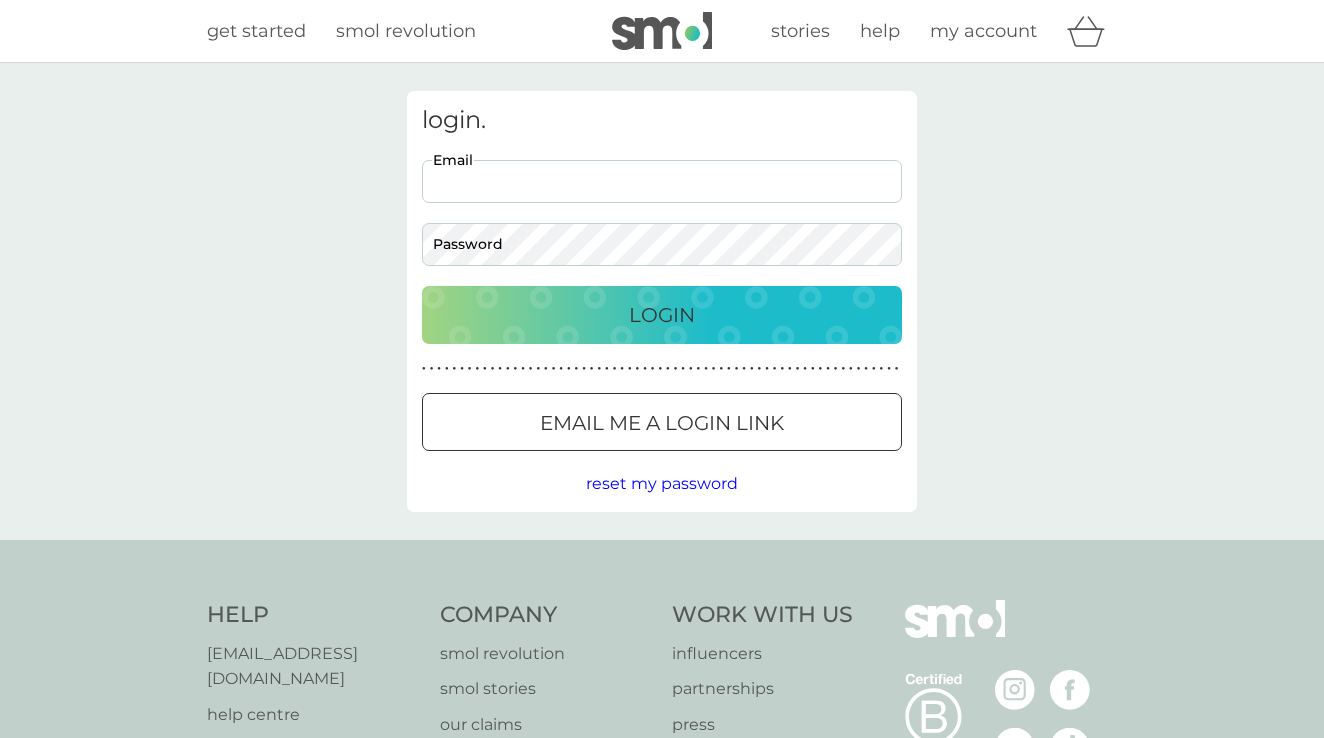 scroll, scrollTop: 0, scrollLeft: 0, axis: both 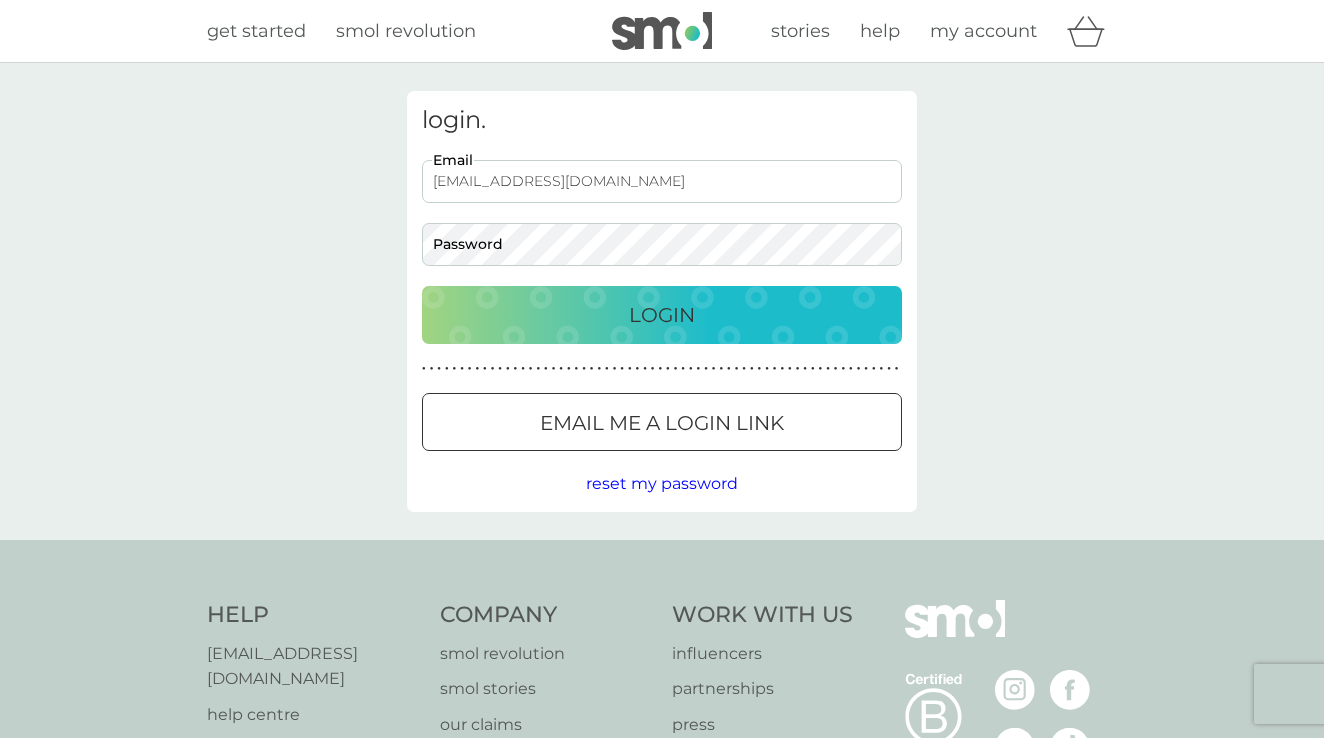 type on "helenconnor290@gmail.com" 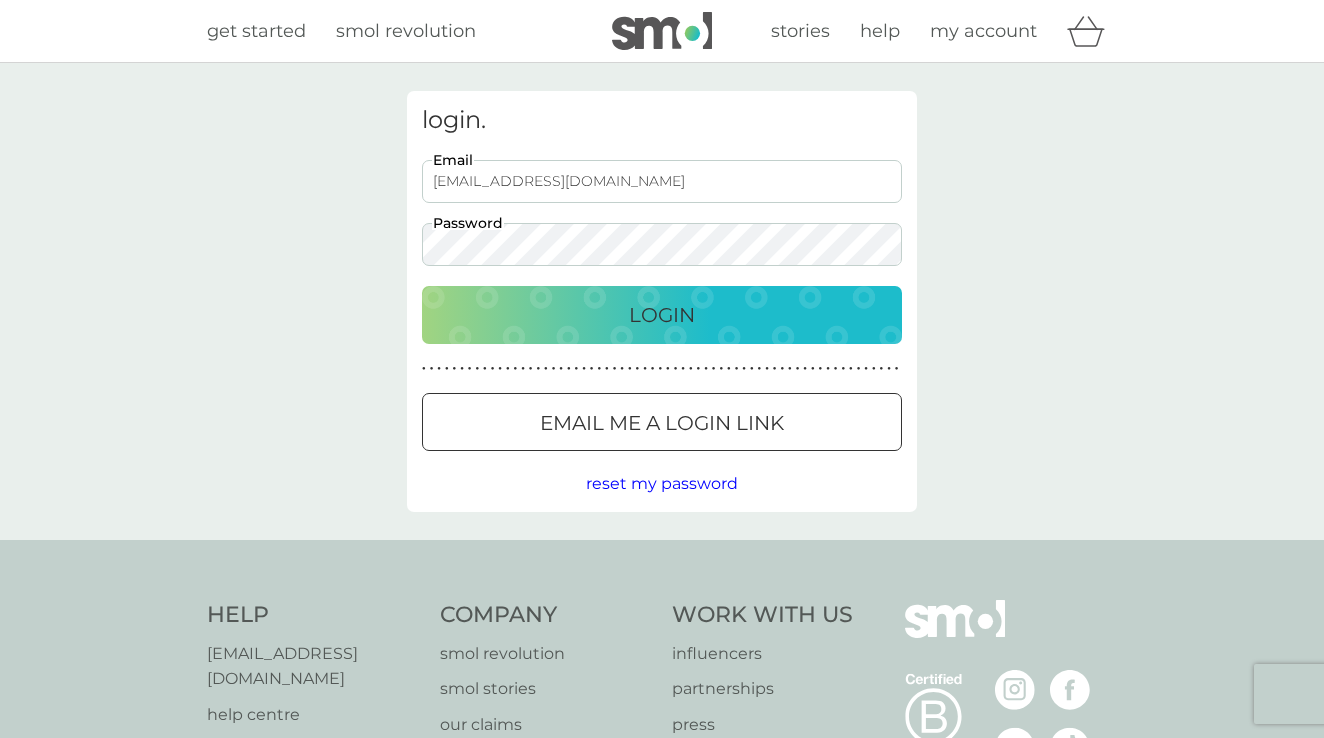 click on "Login" at bounding box center [662, 315] 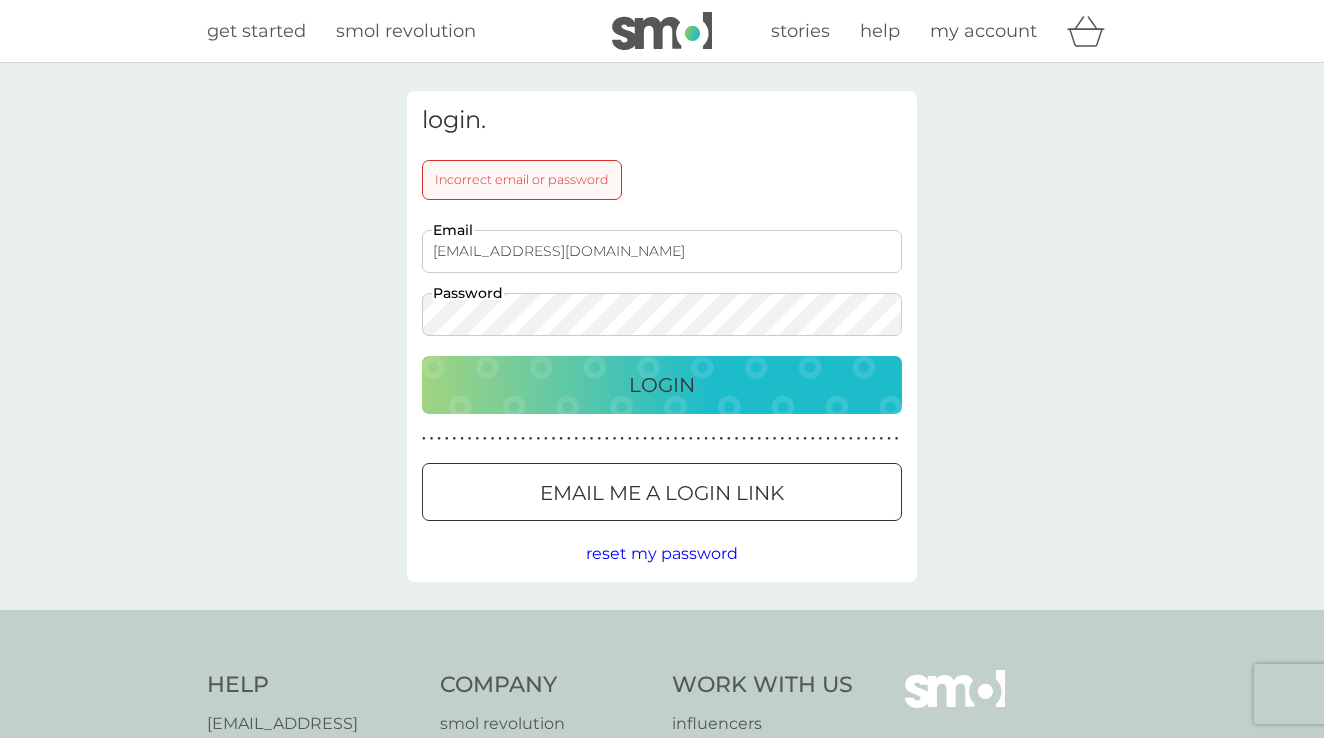 click on "get started" at bounding box center (256, 31) 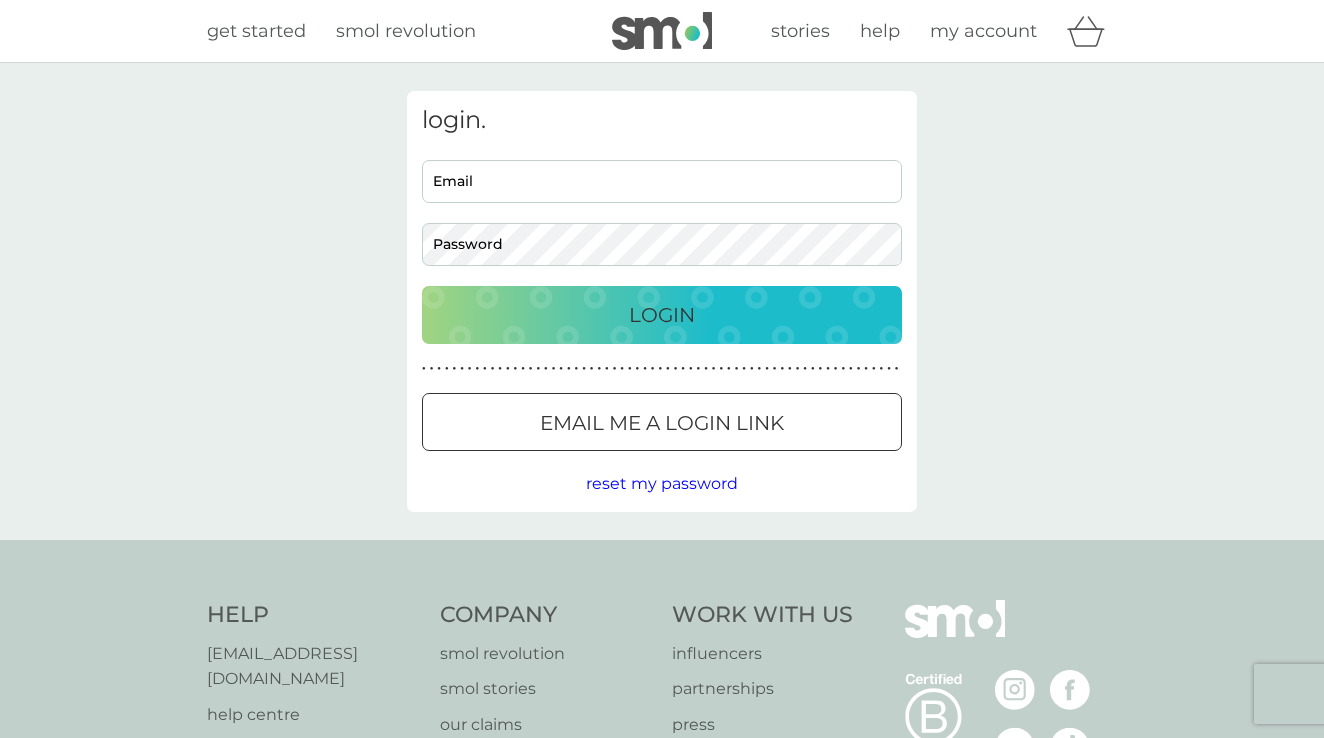 scroll, scrollTop: 0, scrollLeft: 0, axis: both 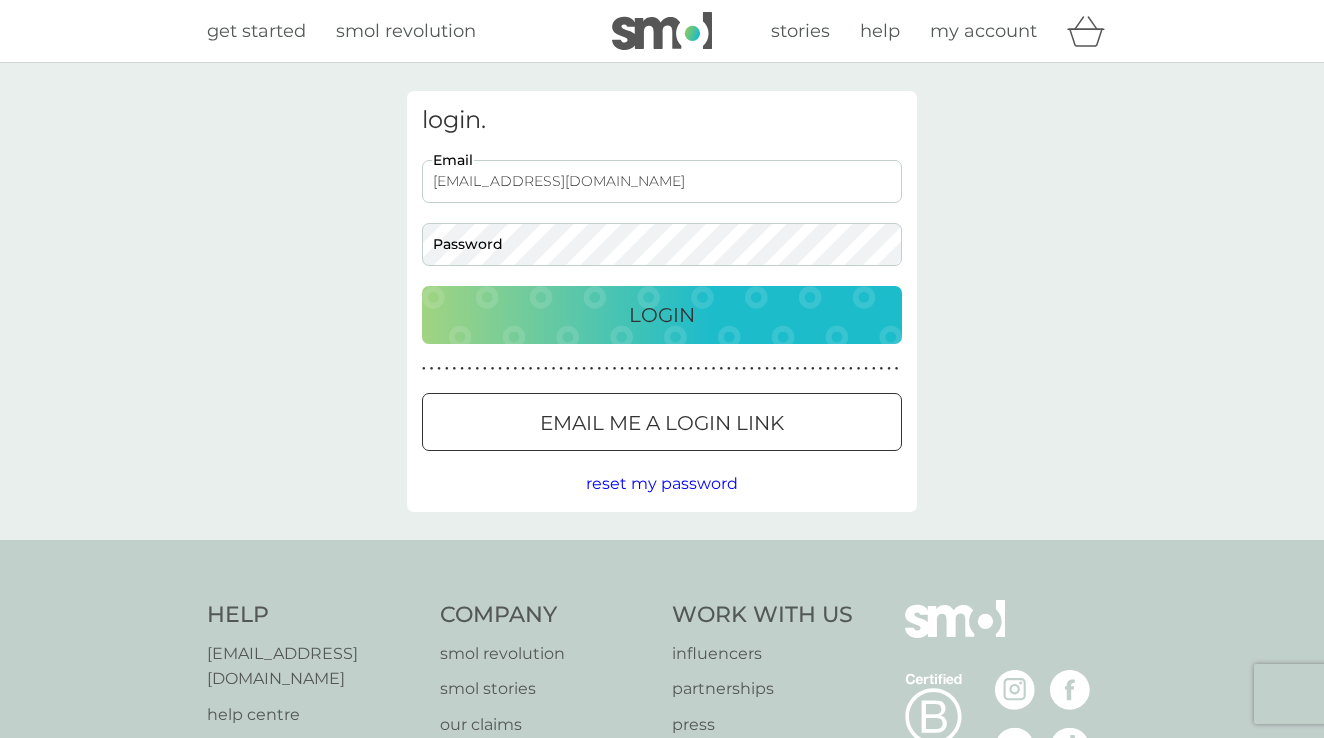 type on "[EMAIL_ADDRESS][DOMAIN_NAME]" 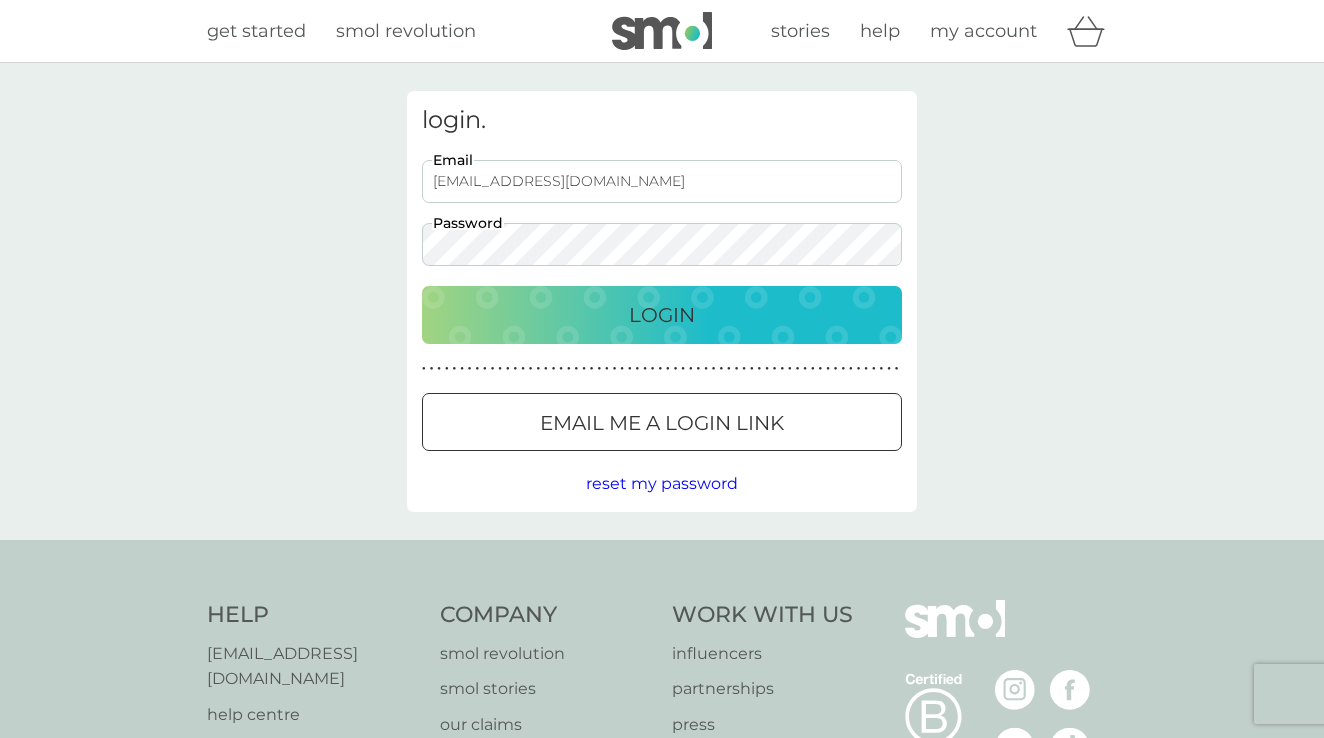 click on "Login" at bounding box center (662, 315) 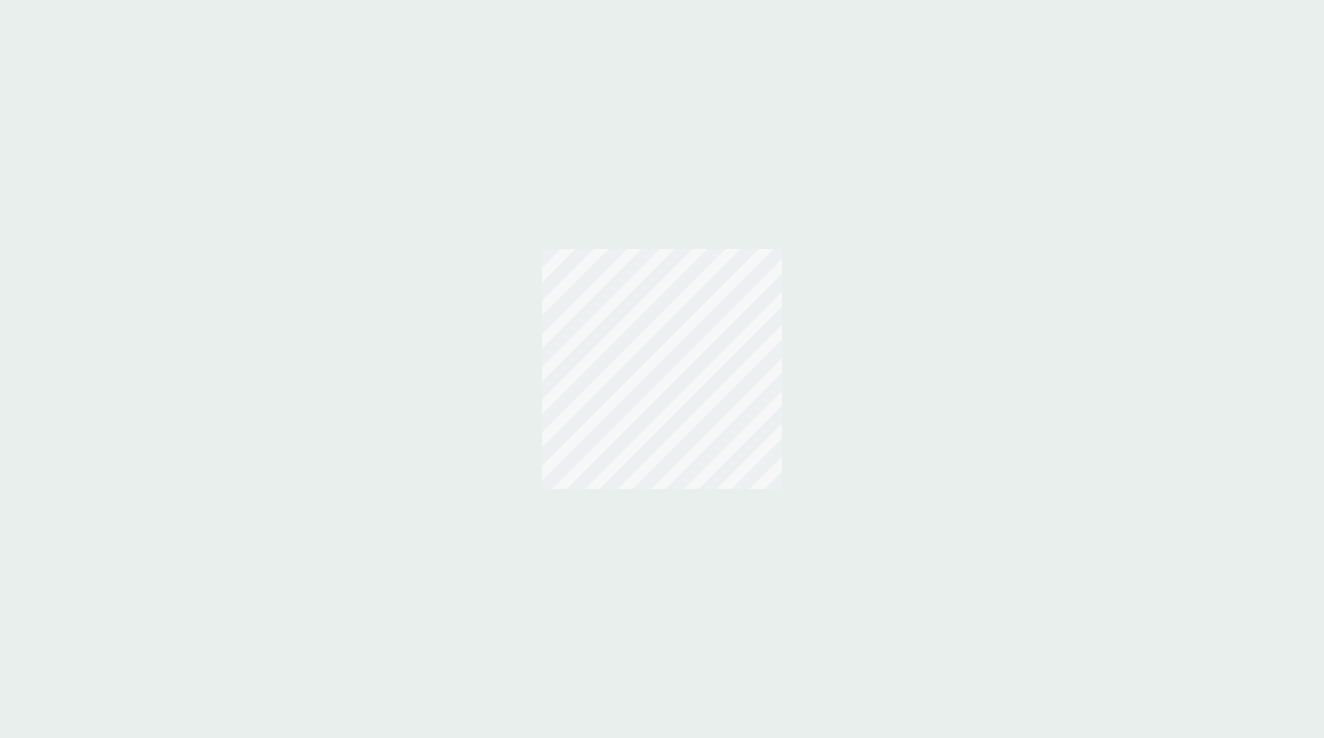 scroll, scrollTop: 0, scrollLeft: 0, axis: both 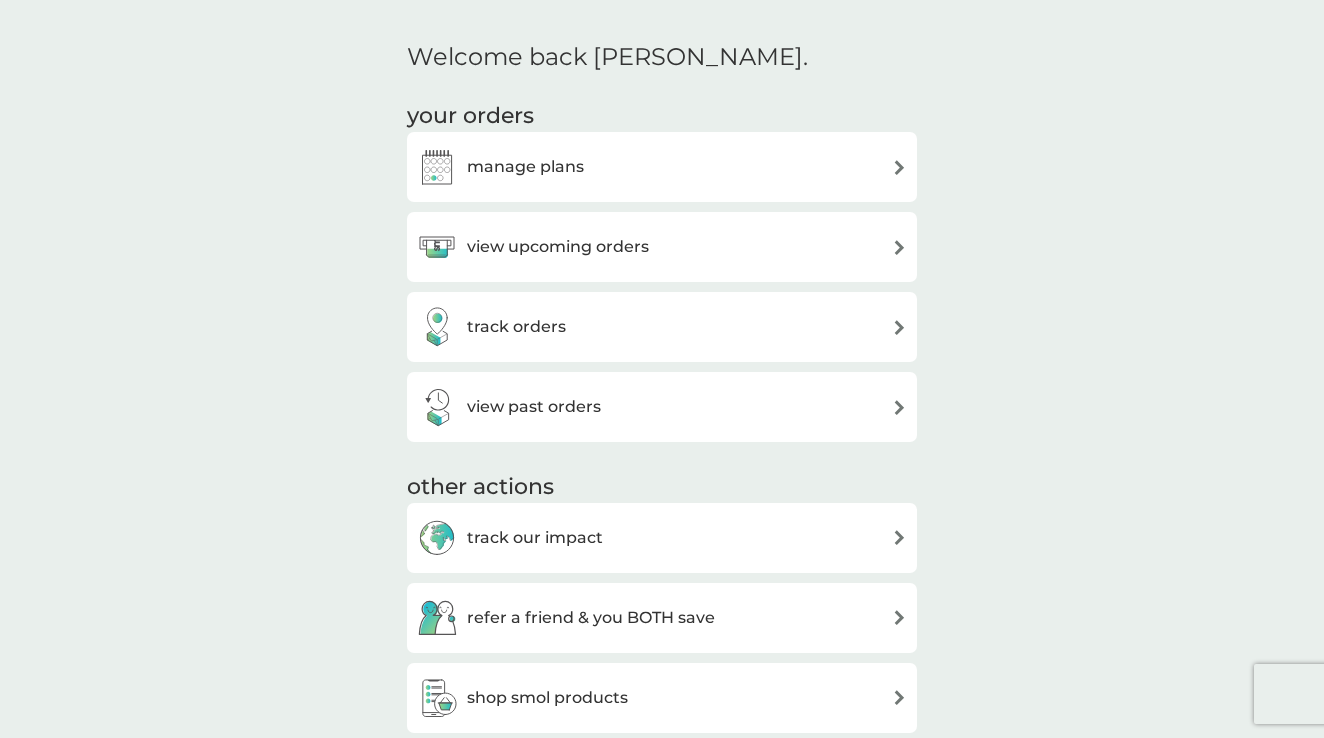 click on "manage plans" at bounding box center (662, 167) 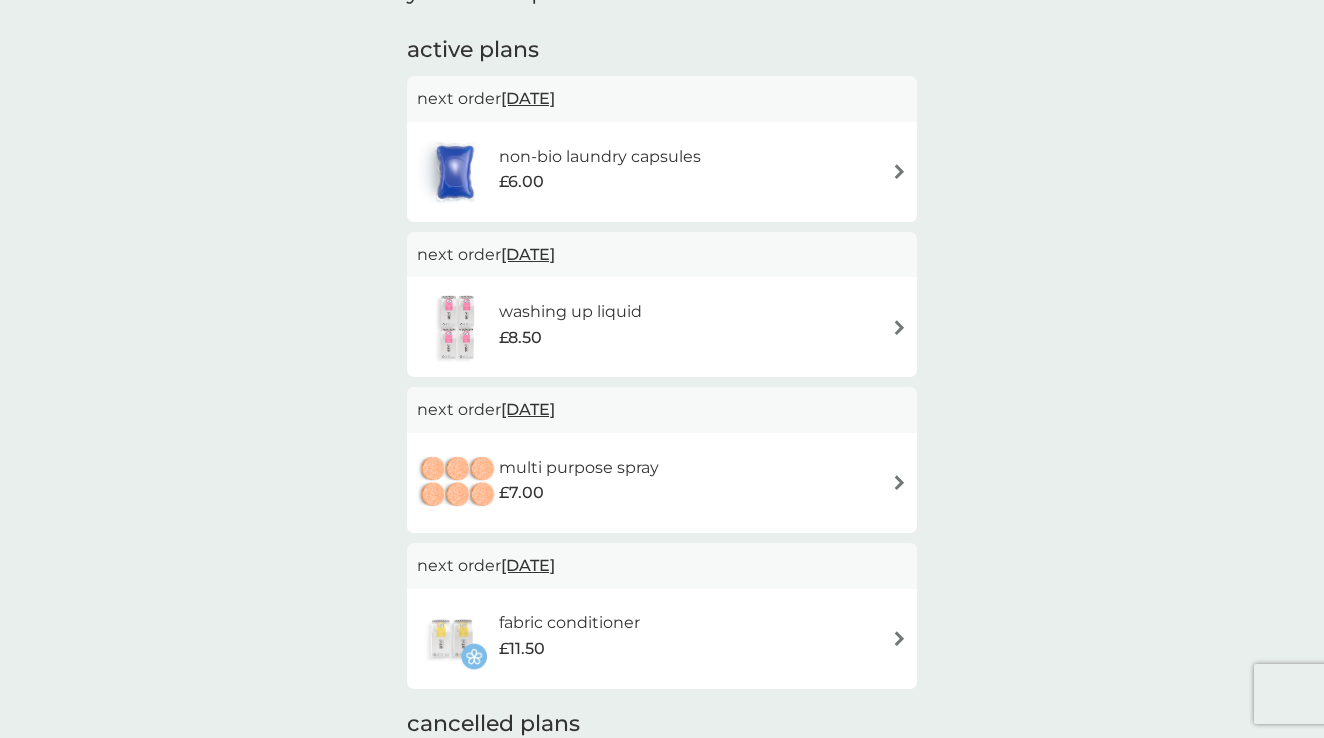 scroll, scrollTop: 339, scrollLeft: 0, axis: vertical 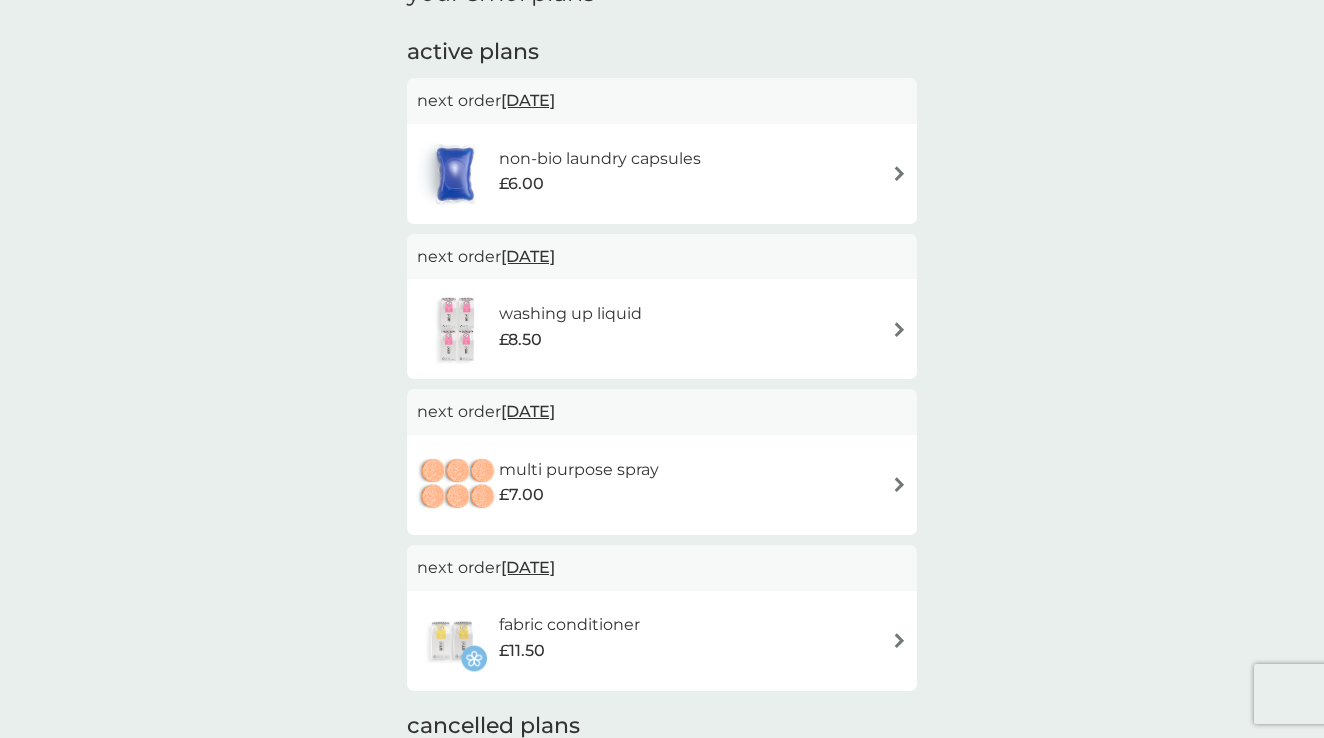 click on "non-bio laundry capsules" at bounding box center (600, 159) 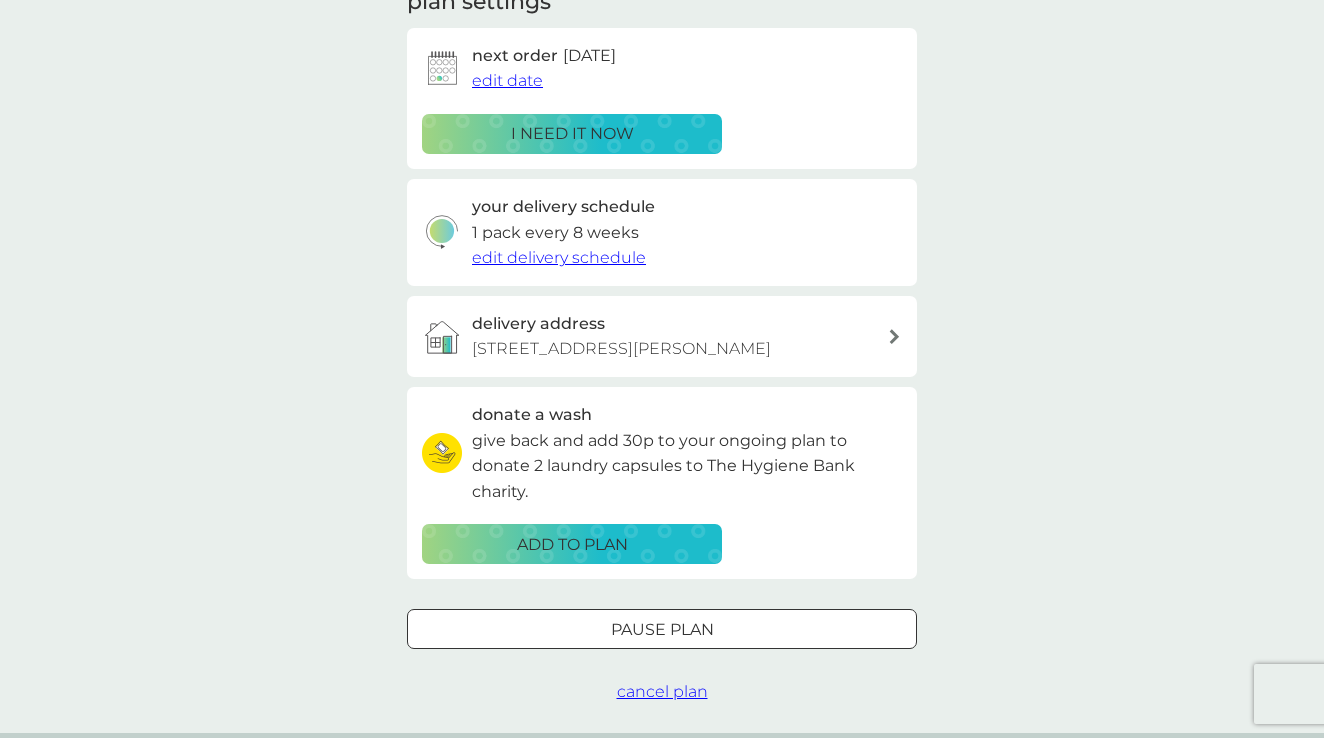 scroll, scrollTop: 309, scrollLeft: 0, axis: vertical 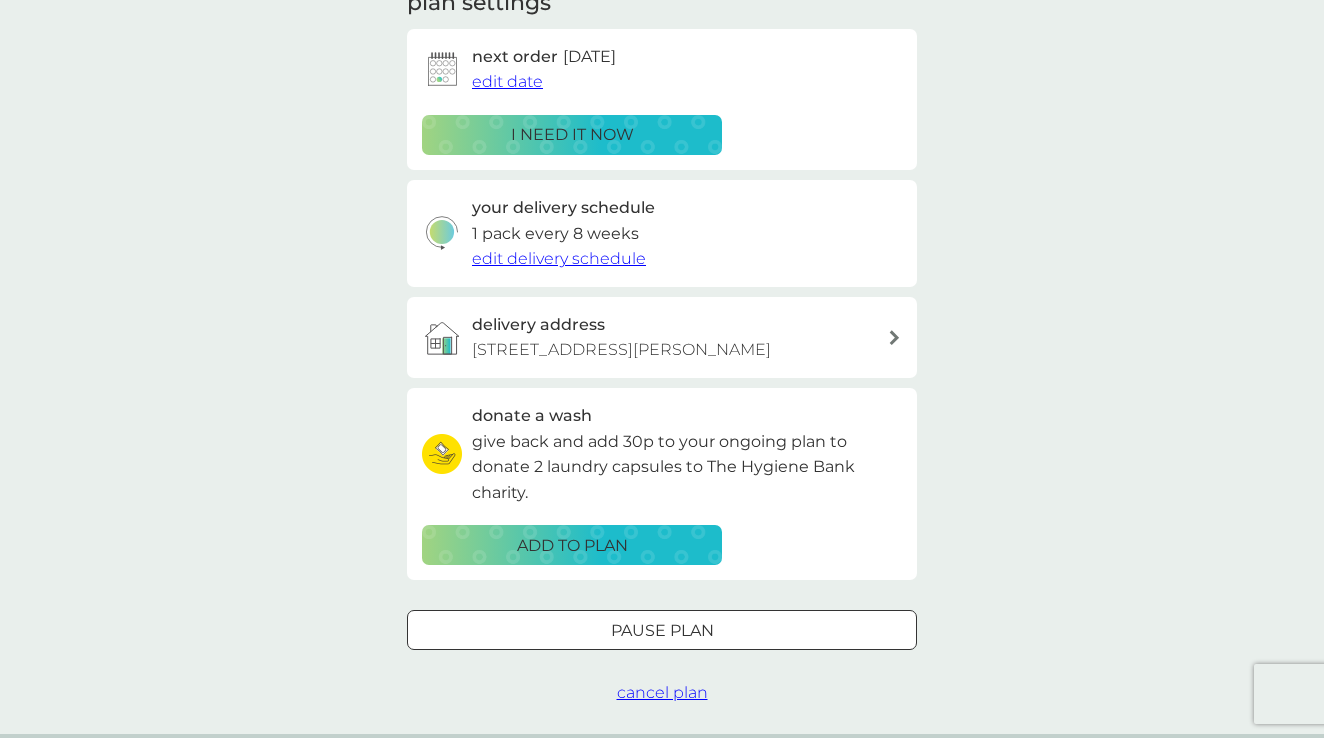 click on "cancel plan" at bounding box center [662, 692] 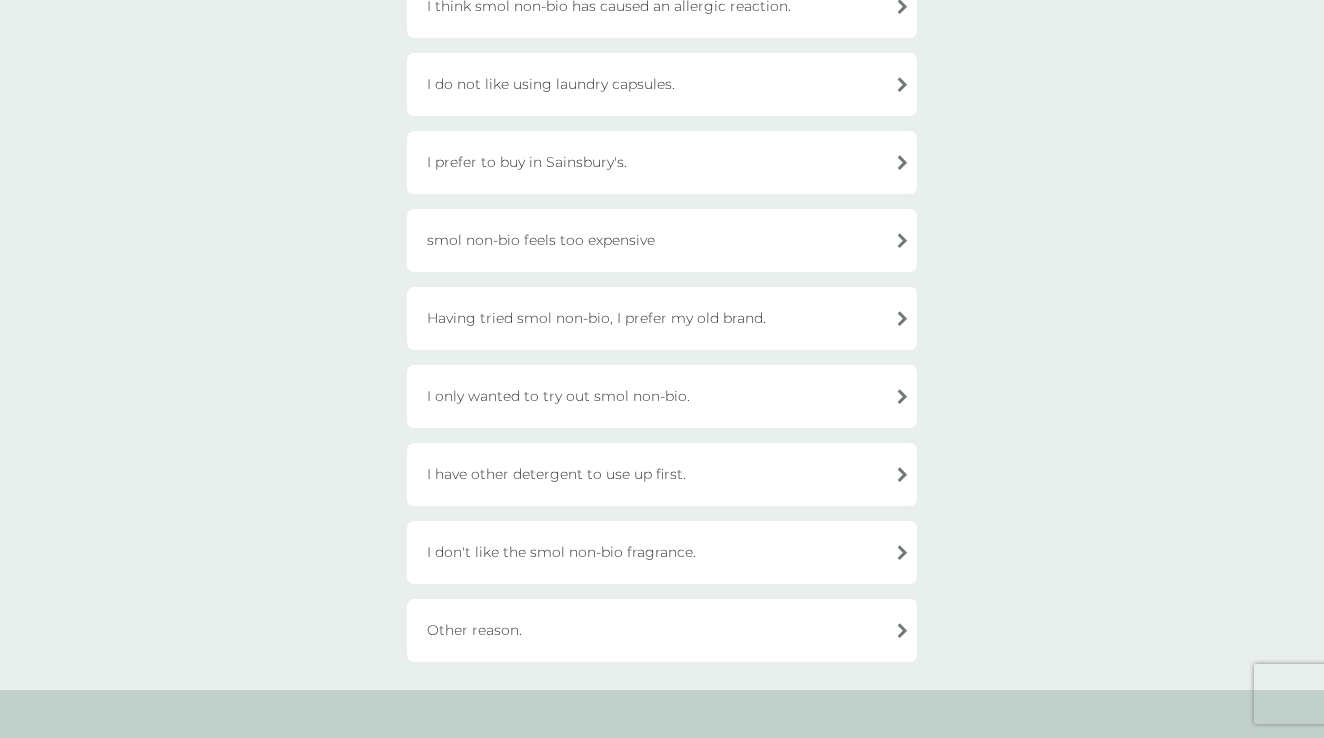 scroll, scrollTop: 427, scrollLeft: 0, axis: vertical 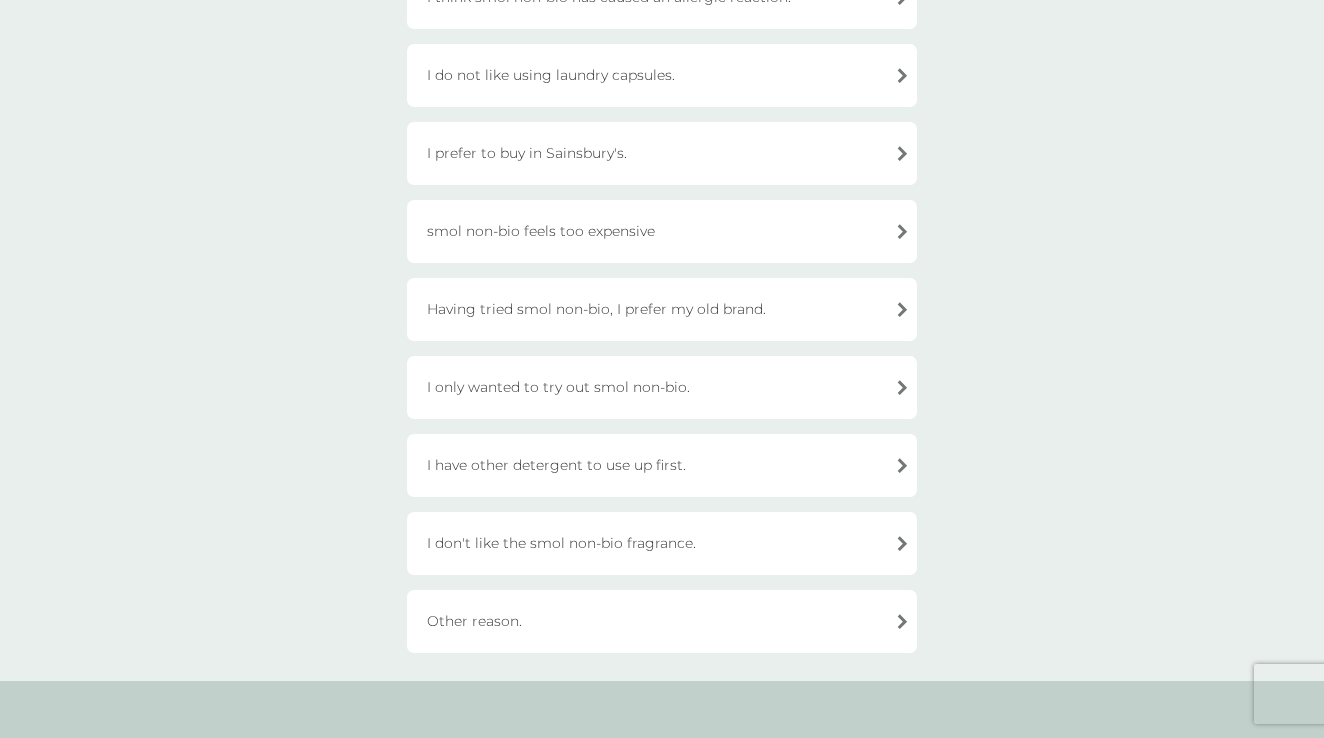 click on "Other reason." at bounding box center [662, 621] 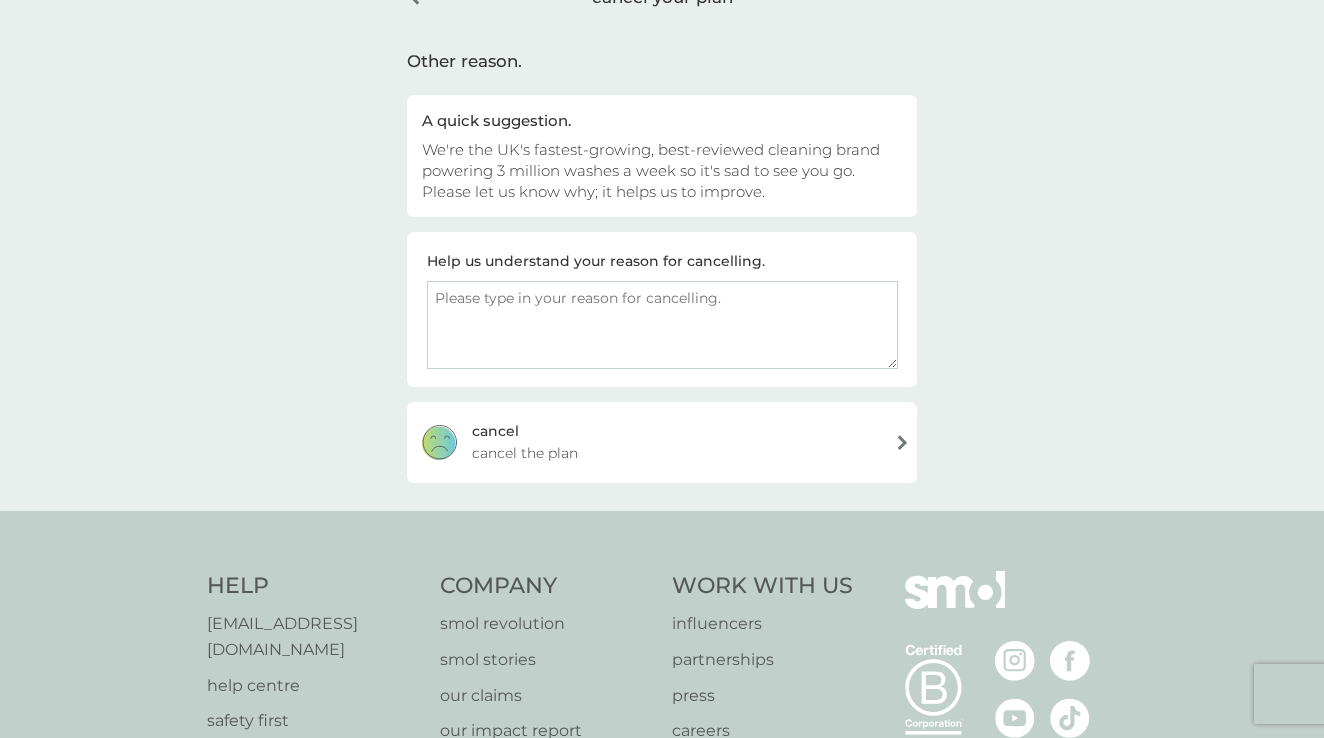 scroll, scrollTop: 115, scrollLeft: 0, axis: vertical 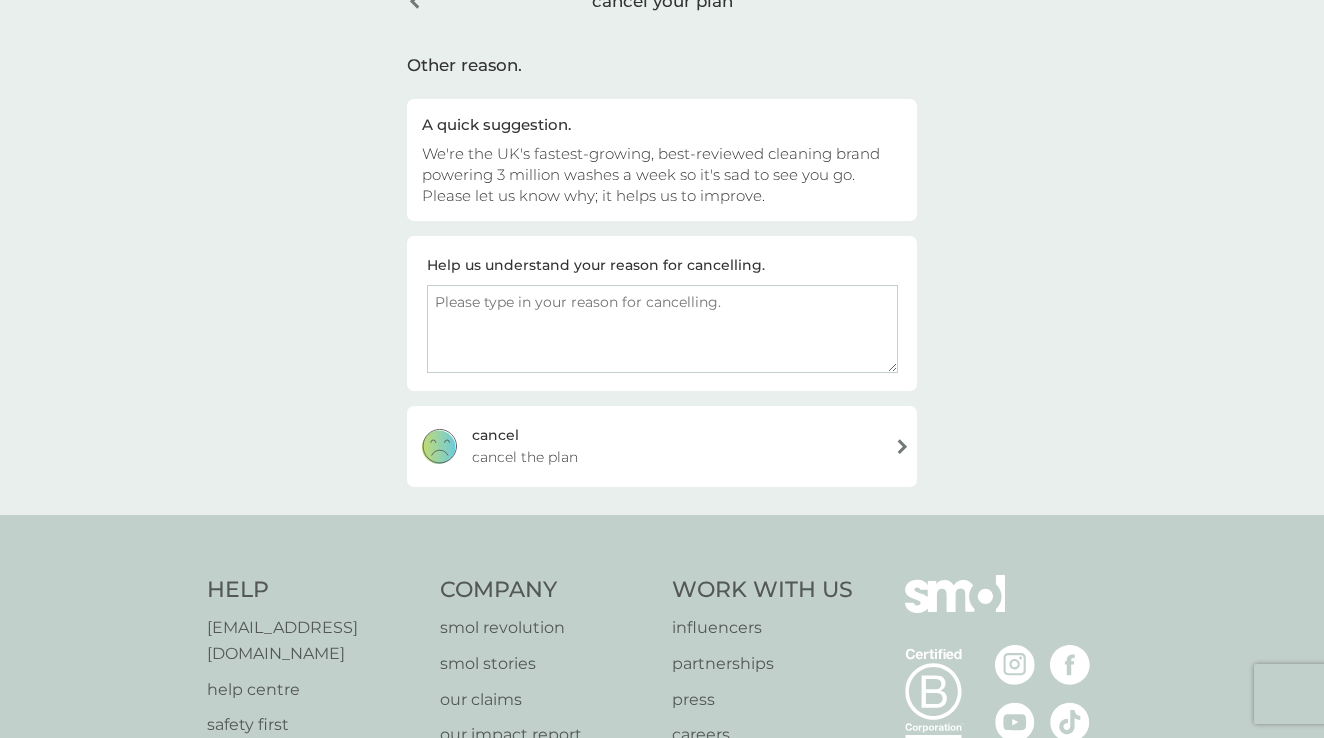 click at bounding box center [662, 329] 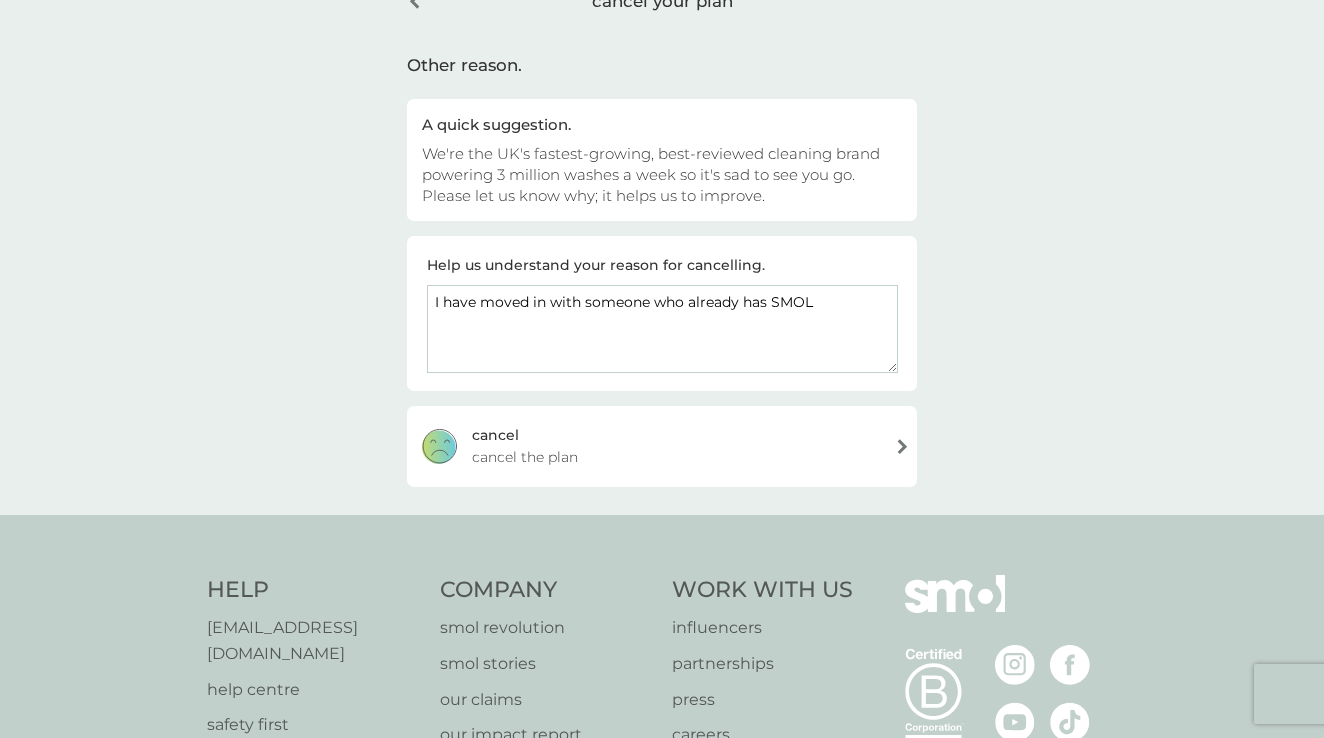 type on "I have moved in with someone who already has SMOL" 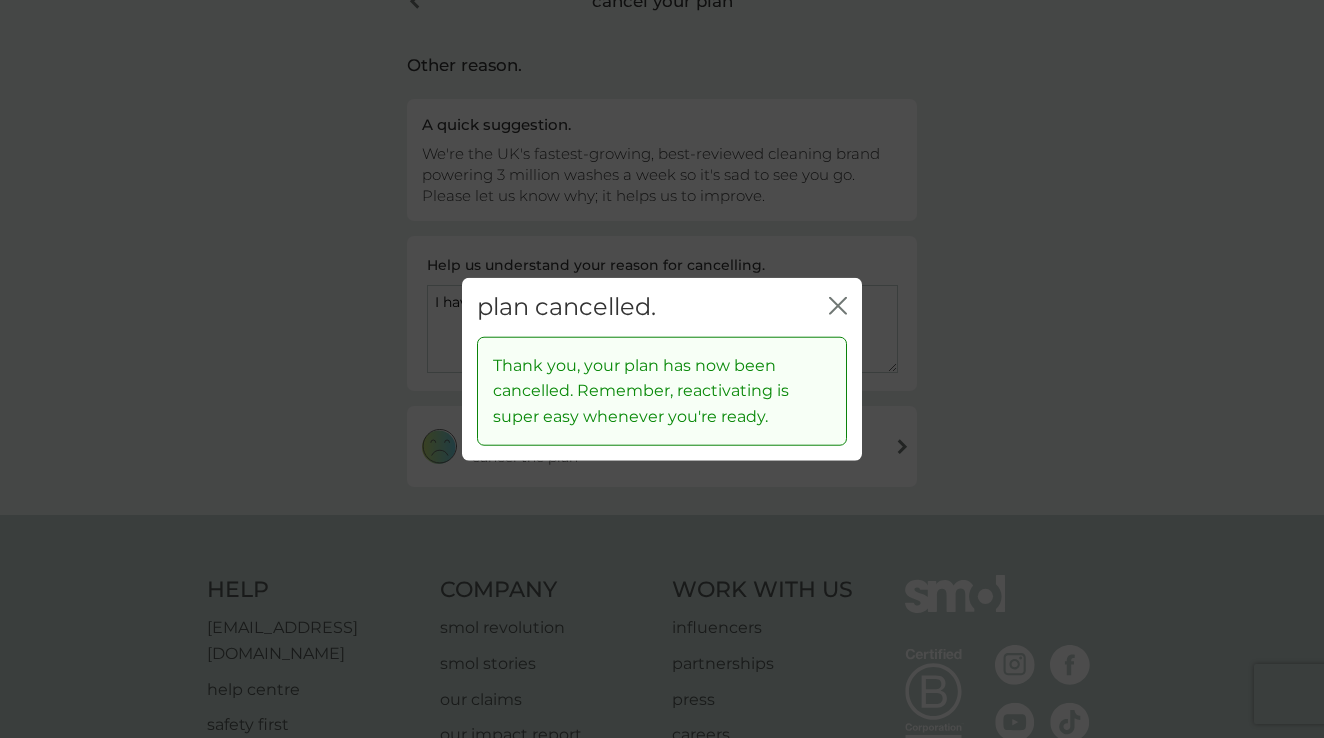 click 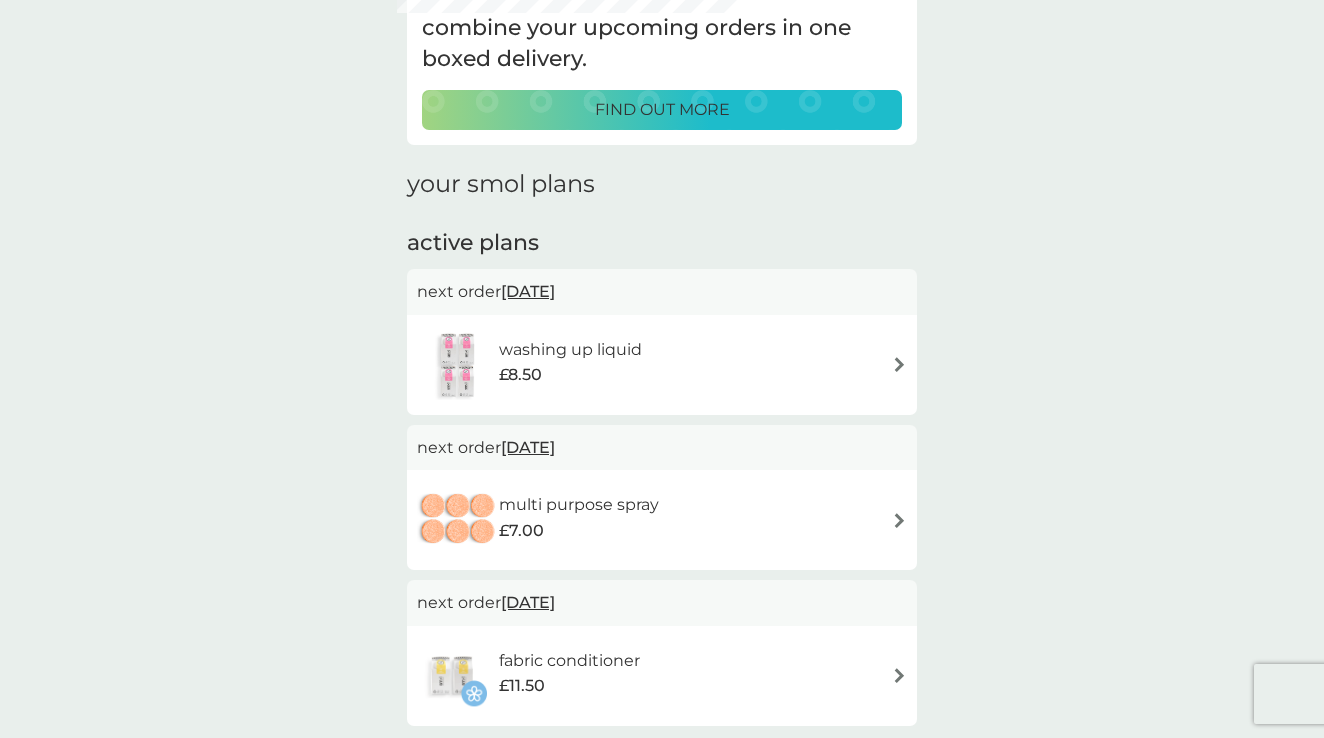 scroll, scrollTop: 141, scrollLeft: 0, axis: vertical 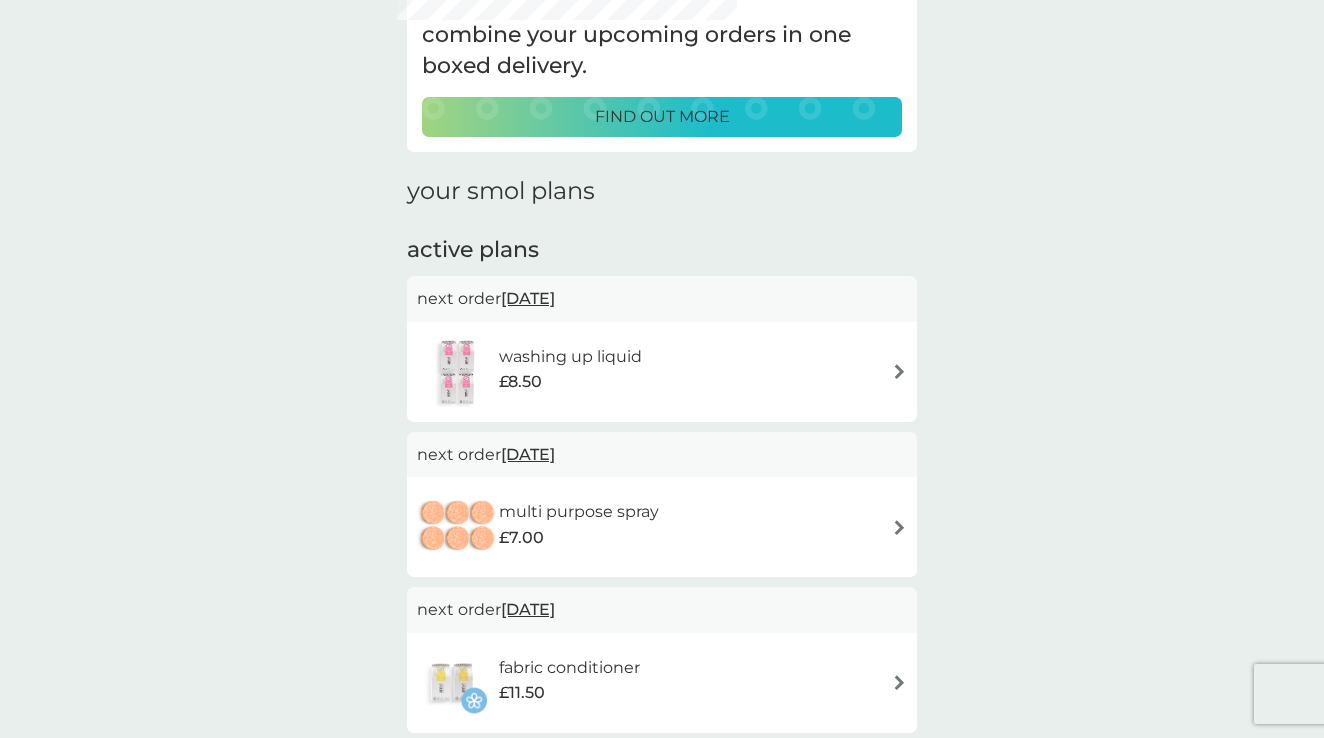 click on "£8.50" at bounding box center (570, 382) 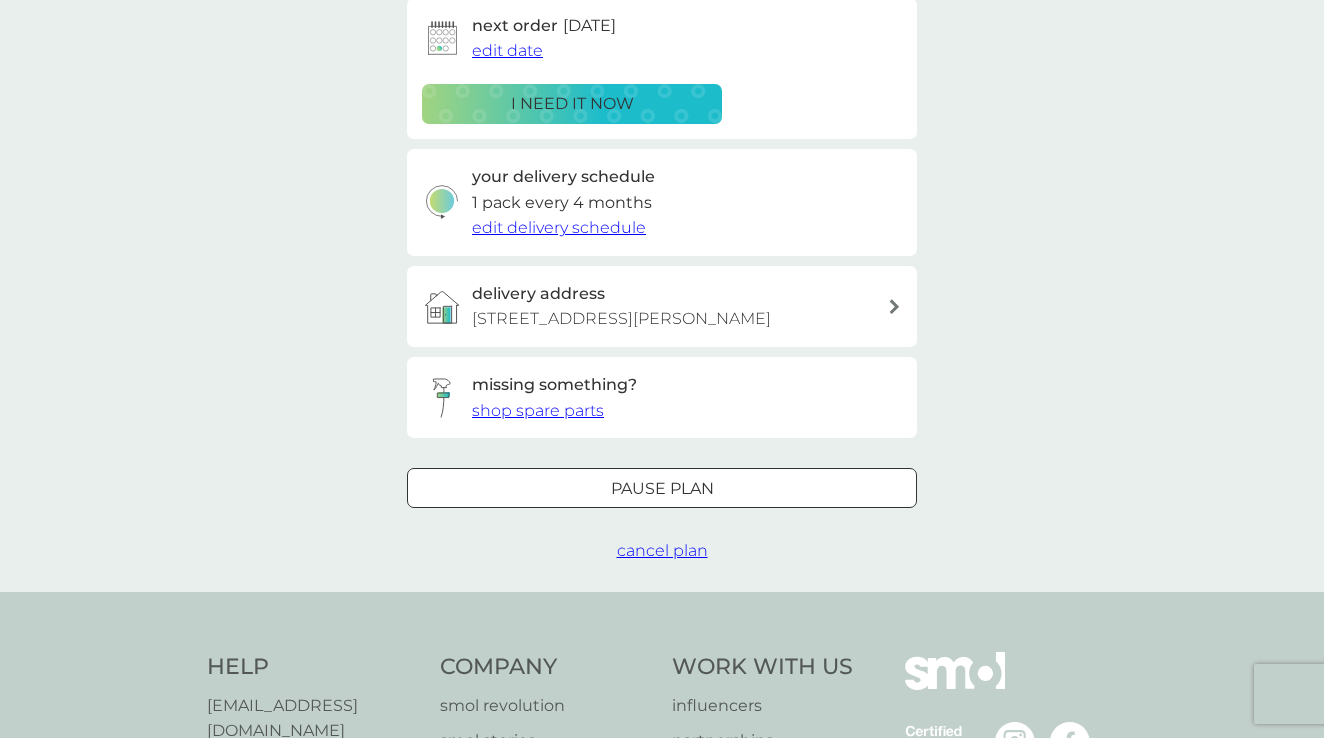 scroll, scrollTop: 338, scrollLeft: 0, axis: vertical 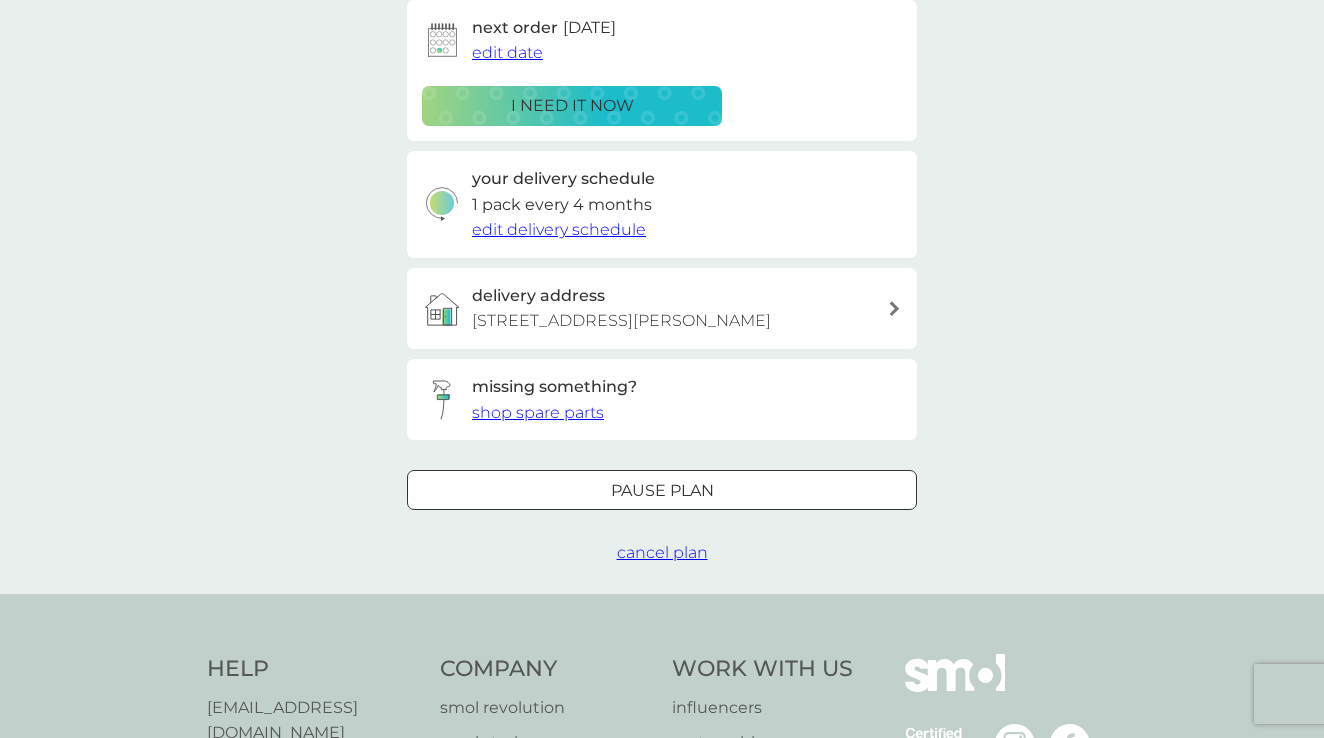 click on "cancel plan" at bounding box center (662, 552) 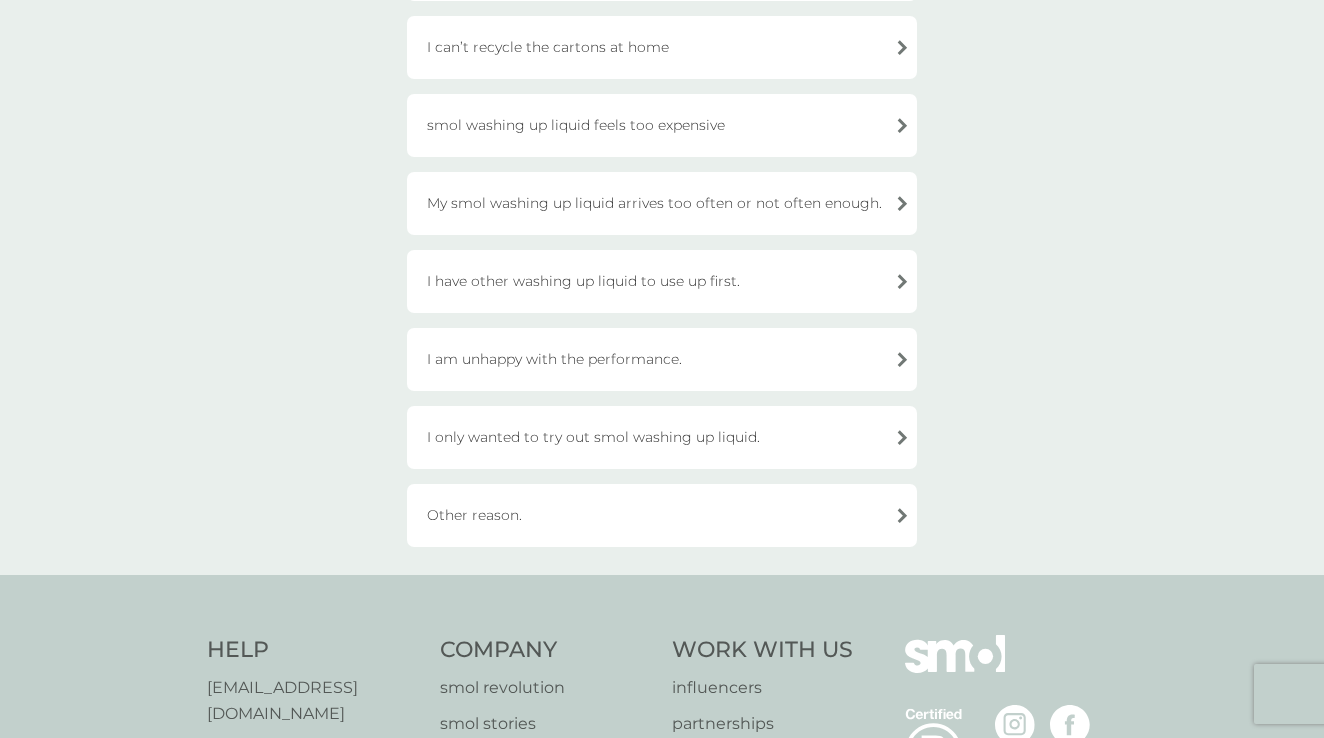 click on "Other reason." at bounding box center [662, 515] 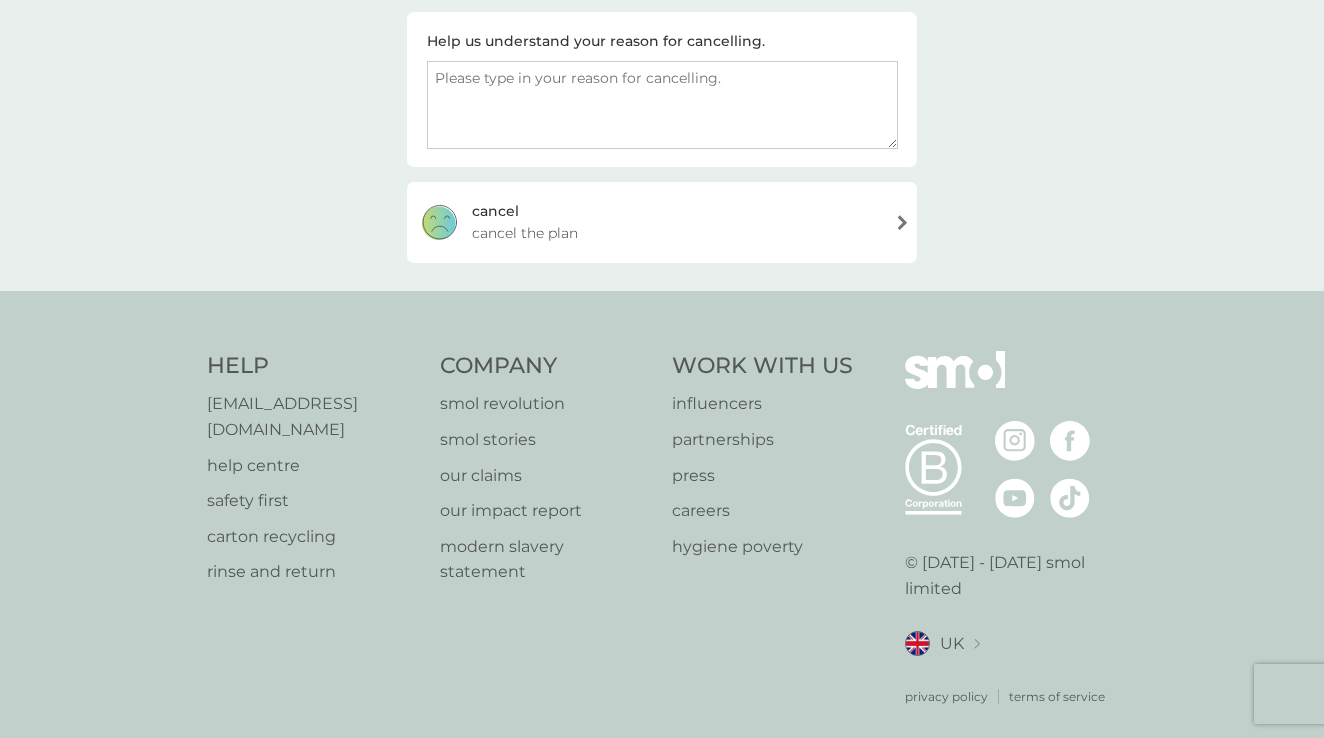 click at bounding box center [662, 105] 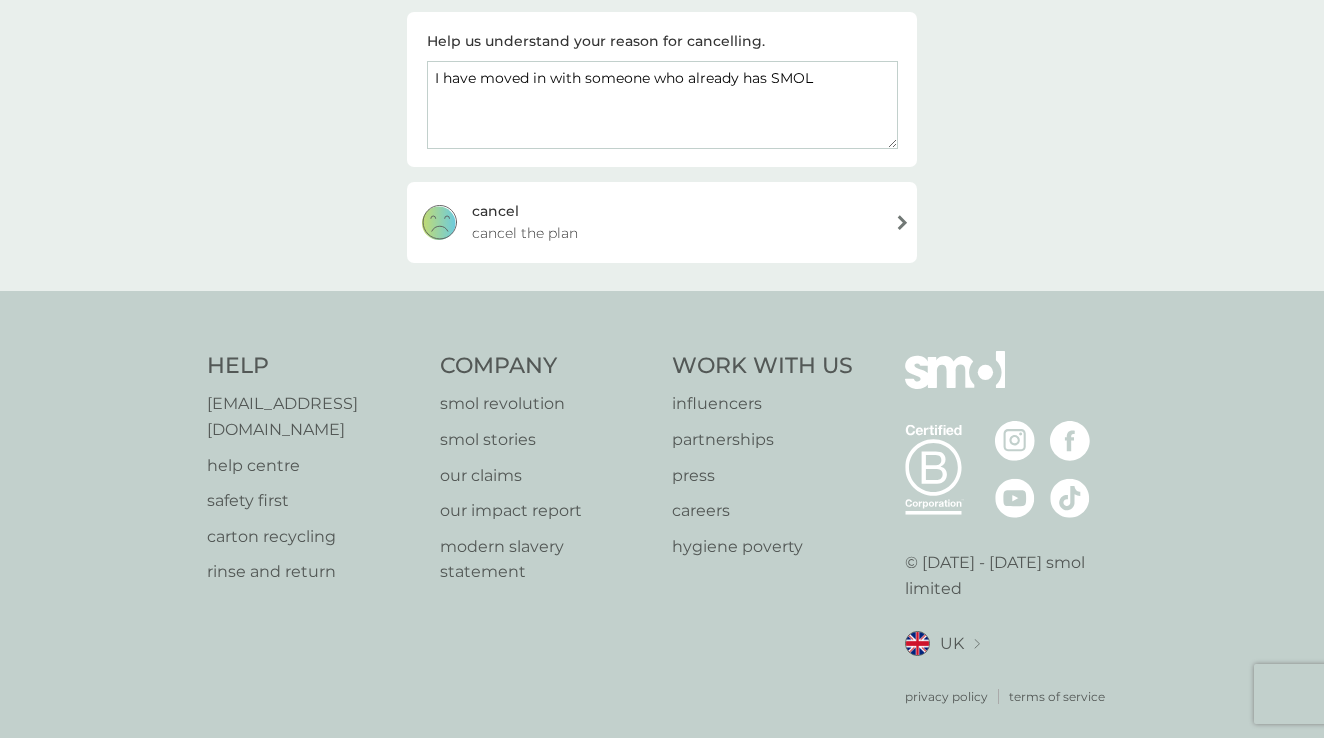 type on "I have moved in with someone who already has SMOL" 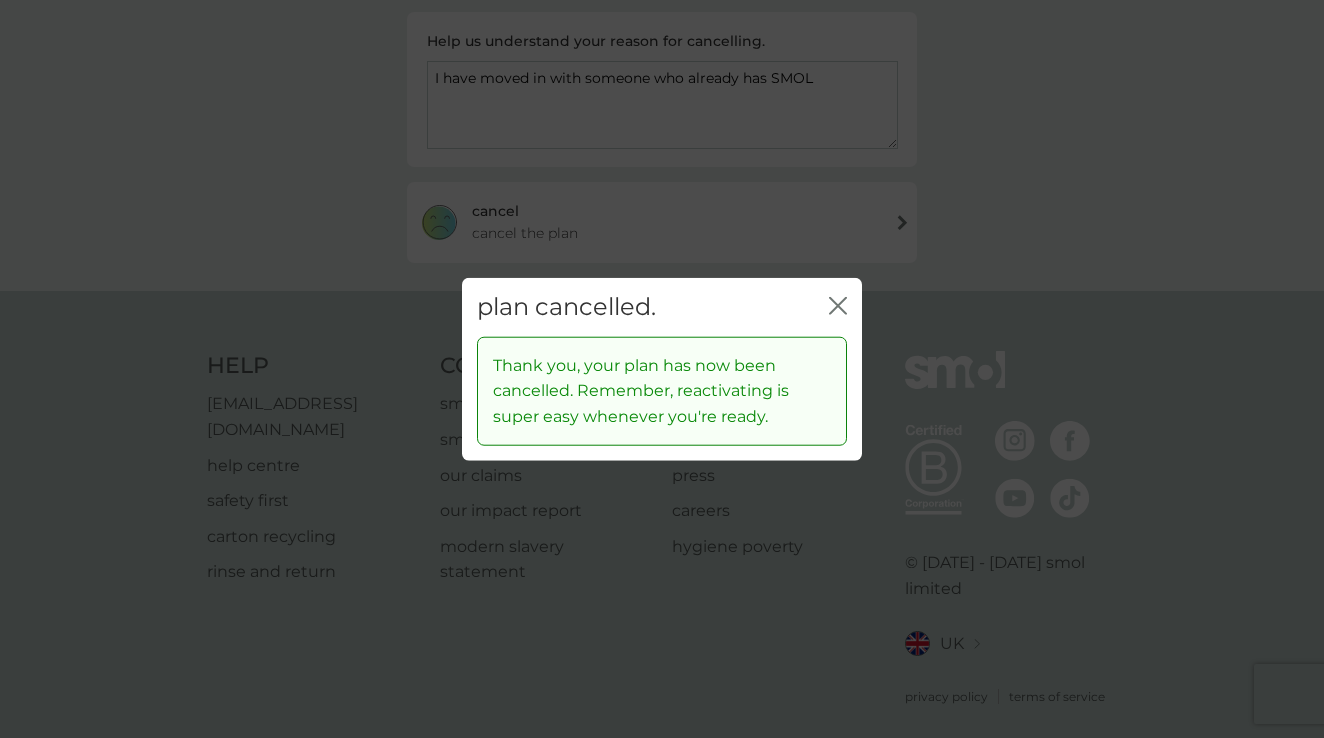 click on "close" 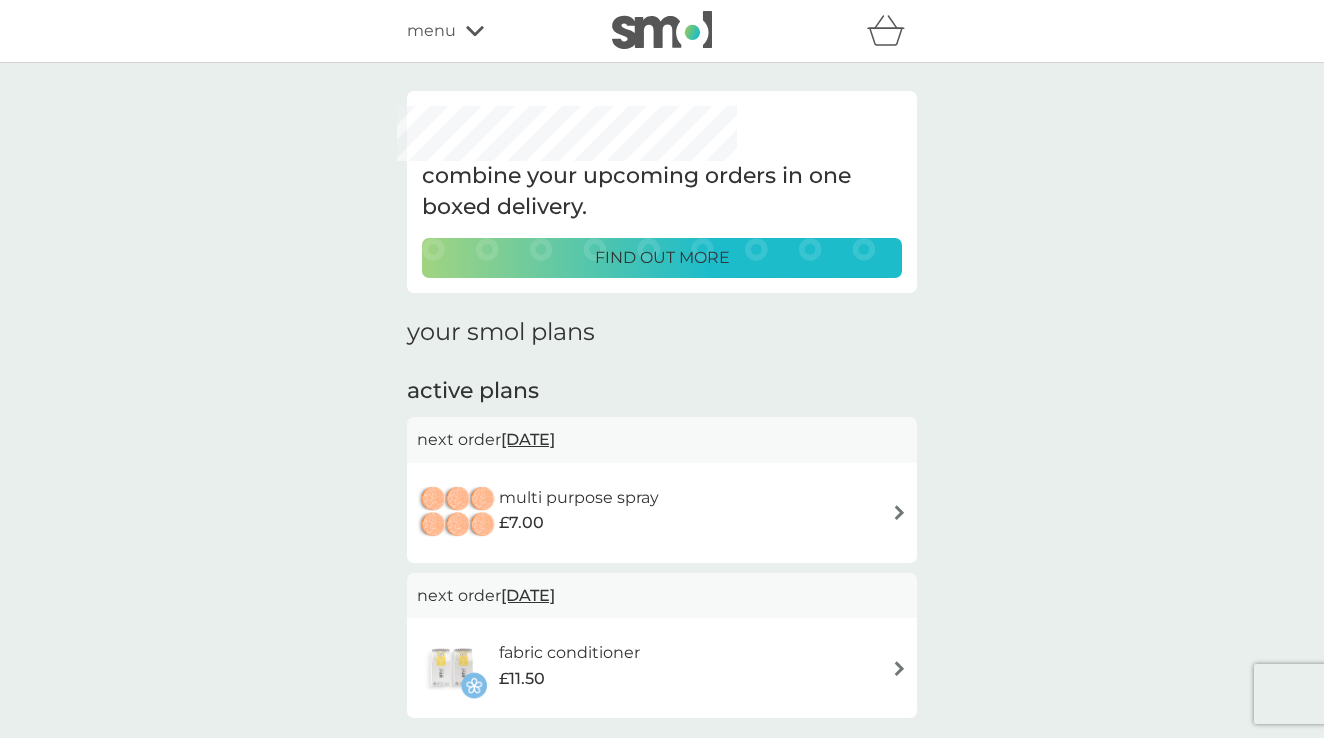 scroll, scrollTop: 106, scrollLeft: 0, axis: vertical 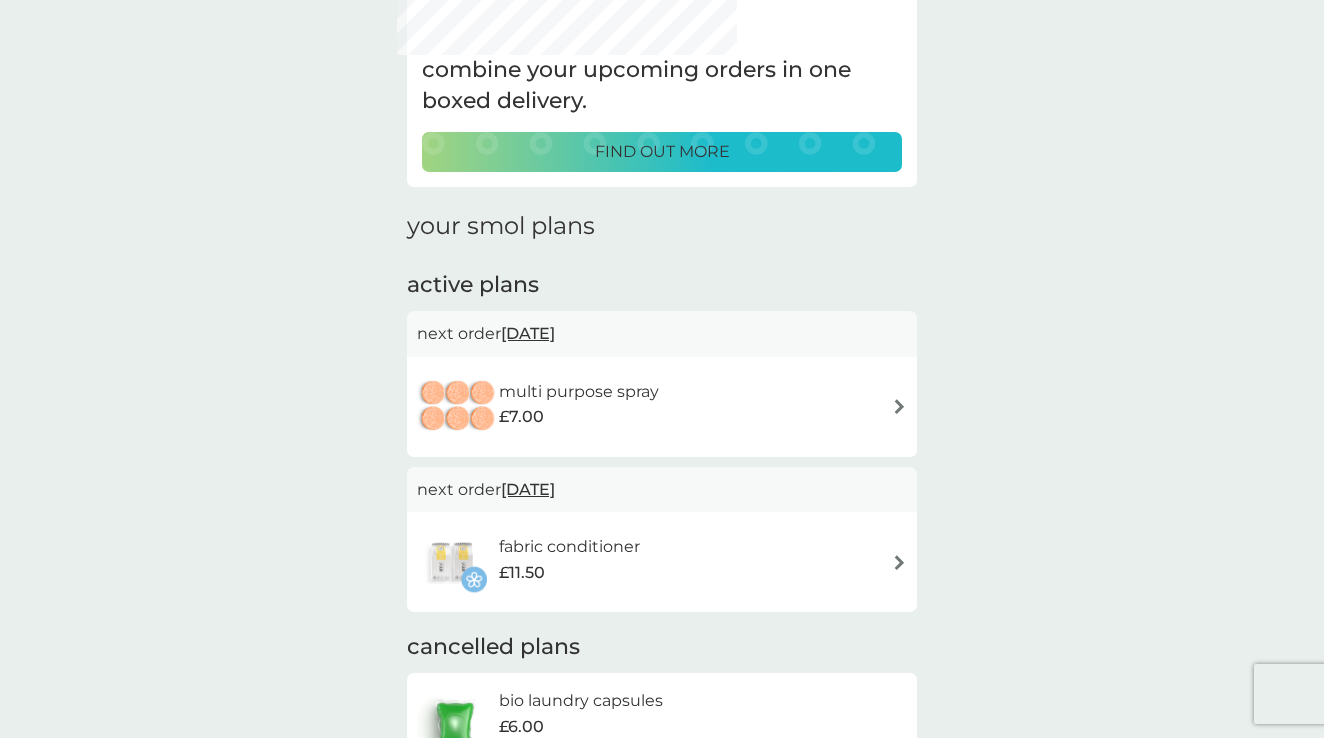 click on "£7.00" at bounding box center [579, 417] 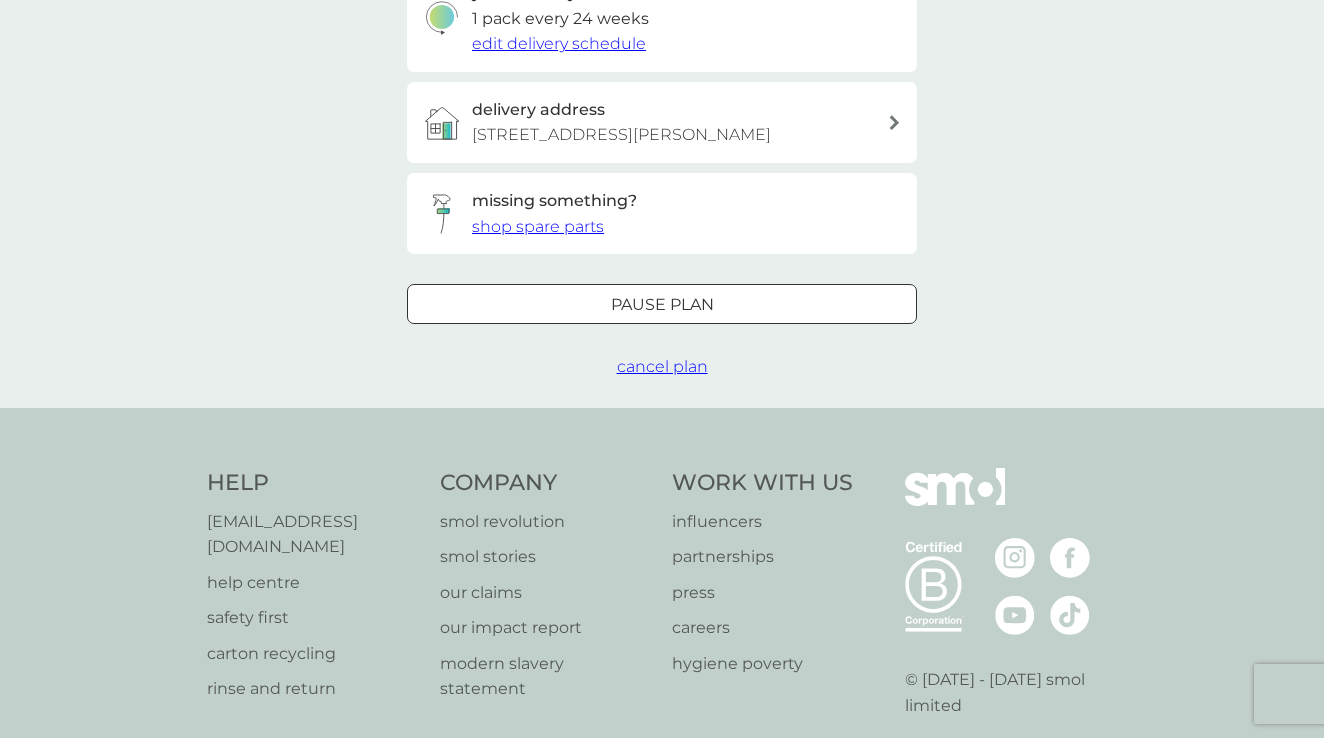 scroll, scrollTop: 529, scrollLeft: 0, axis: vertical 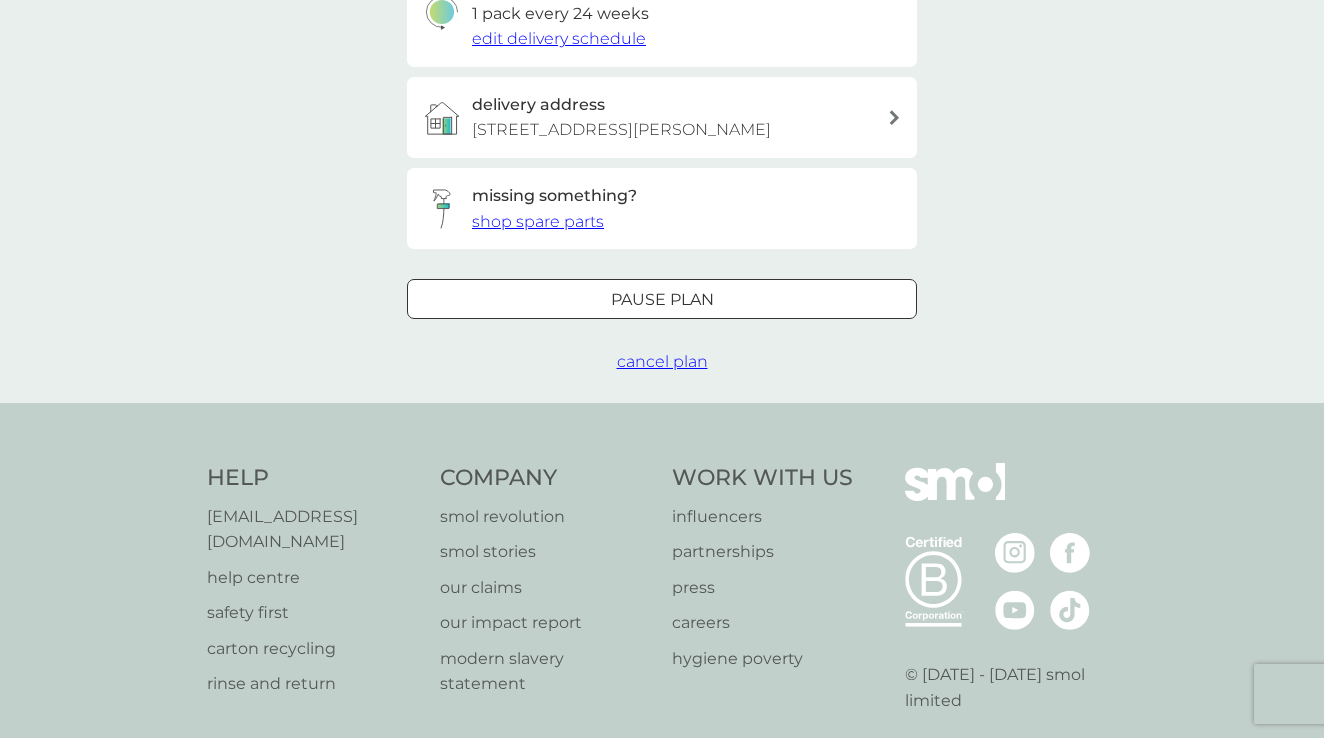 click on "cancel plan" at bounding box center (662, 361) 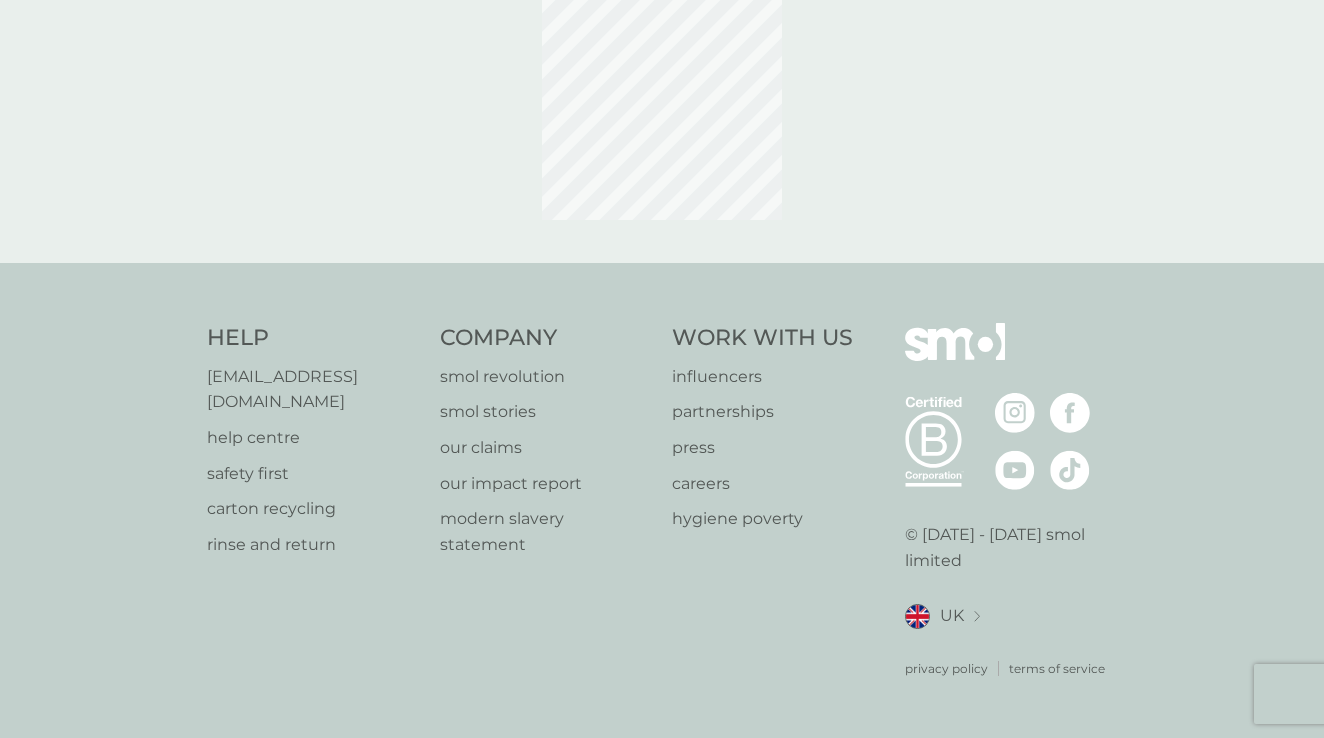 scroll, scrollTop: 0, scrollLeft: 0, axis: both 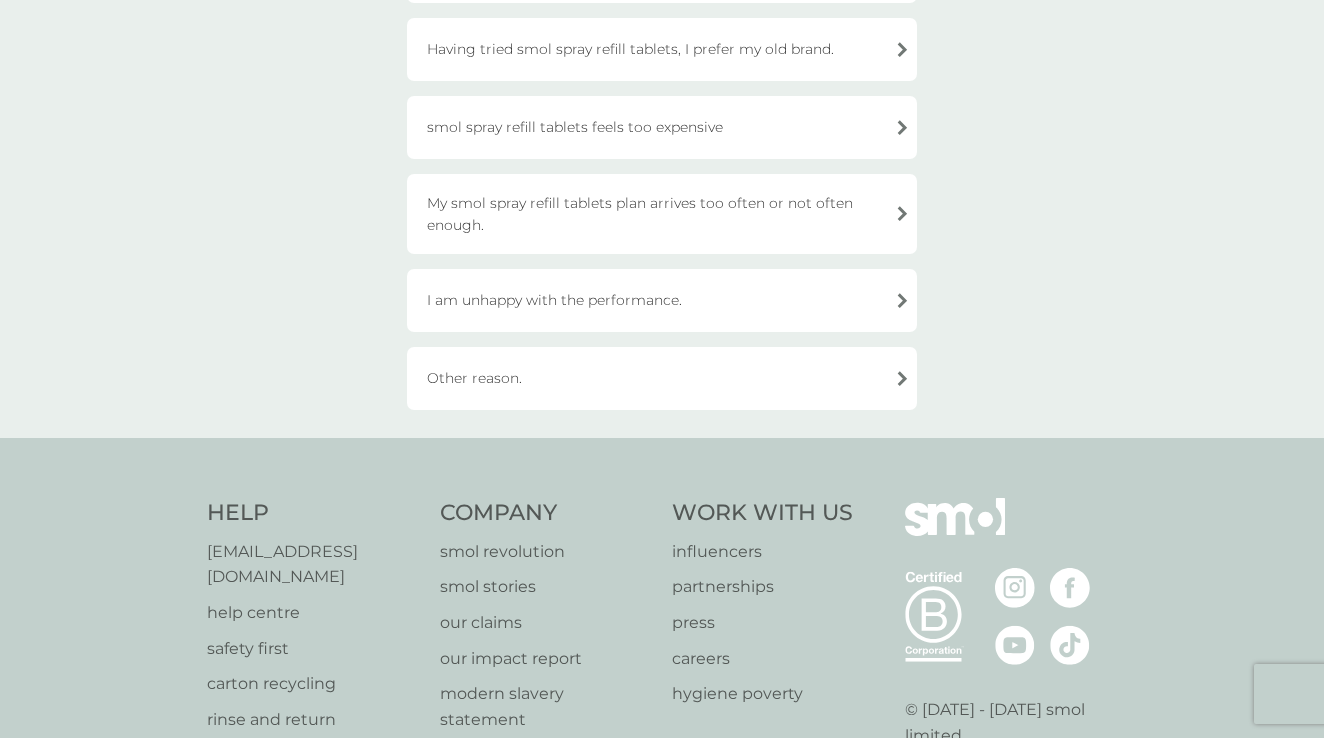 click on "Other reason." at bounding box center [662, 378] 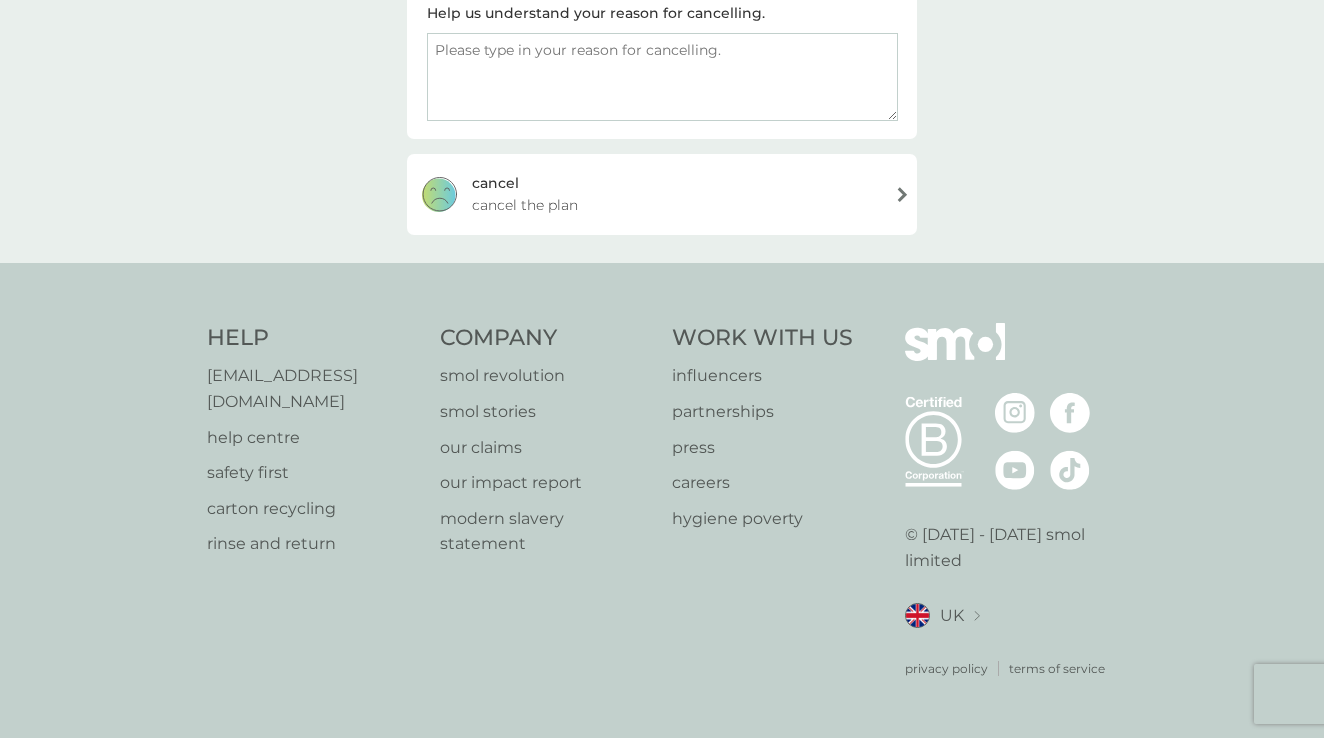 scroll, scrollTop: 339, scrollLeft: 0, axis: vertical 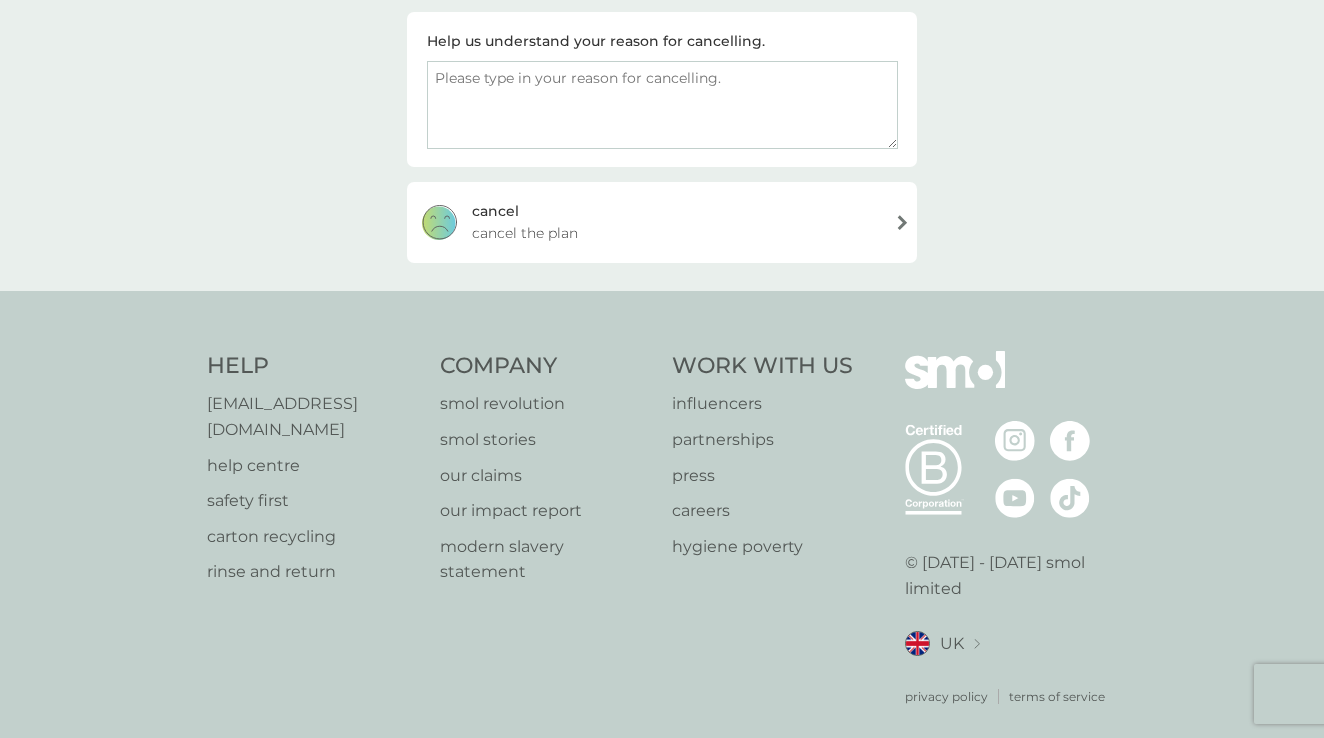 click at bounding box center [662, 105] 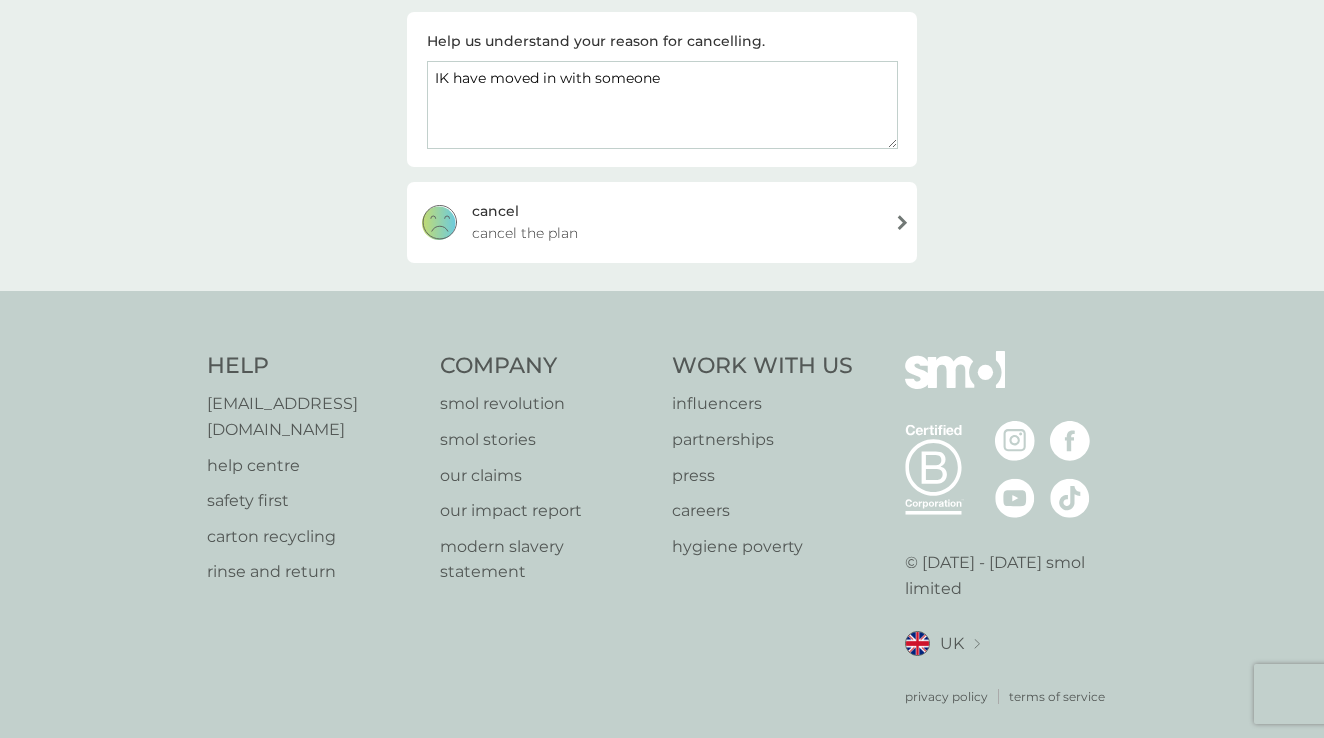 click on "IK have moved in with someone" at bounding box center [662, 105] 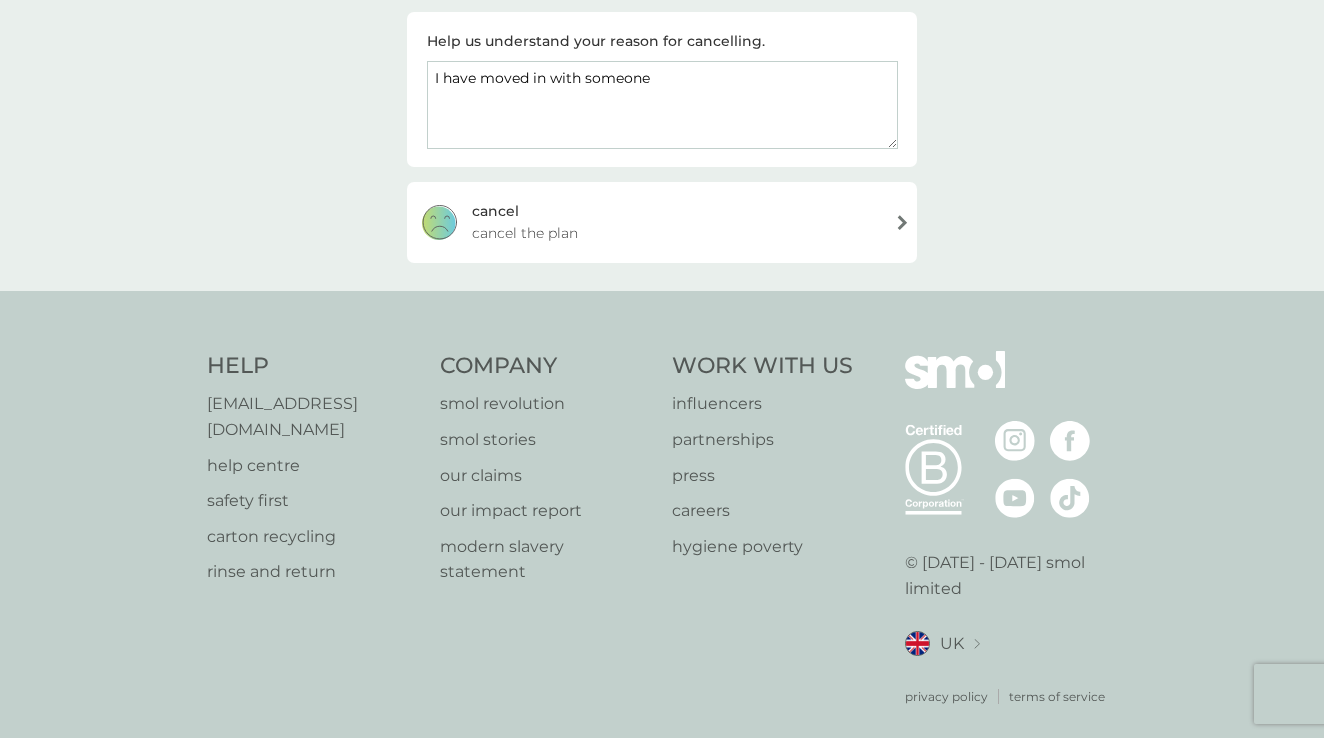 click on "I have moved in with someone" at bounding box center (662, 105) 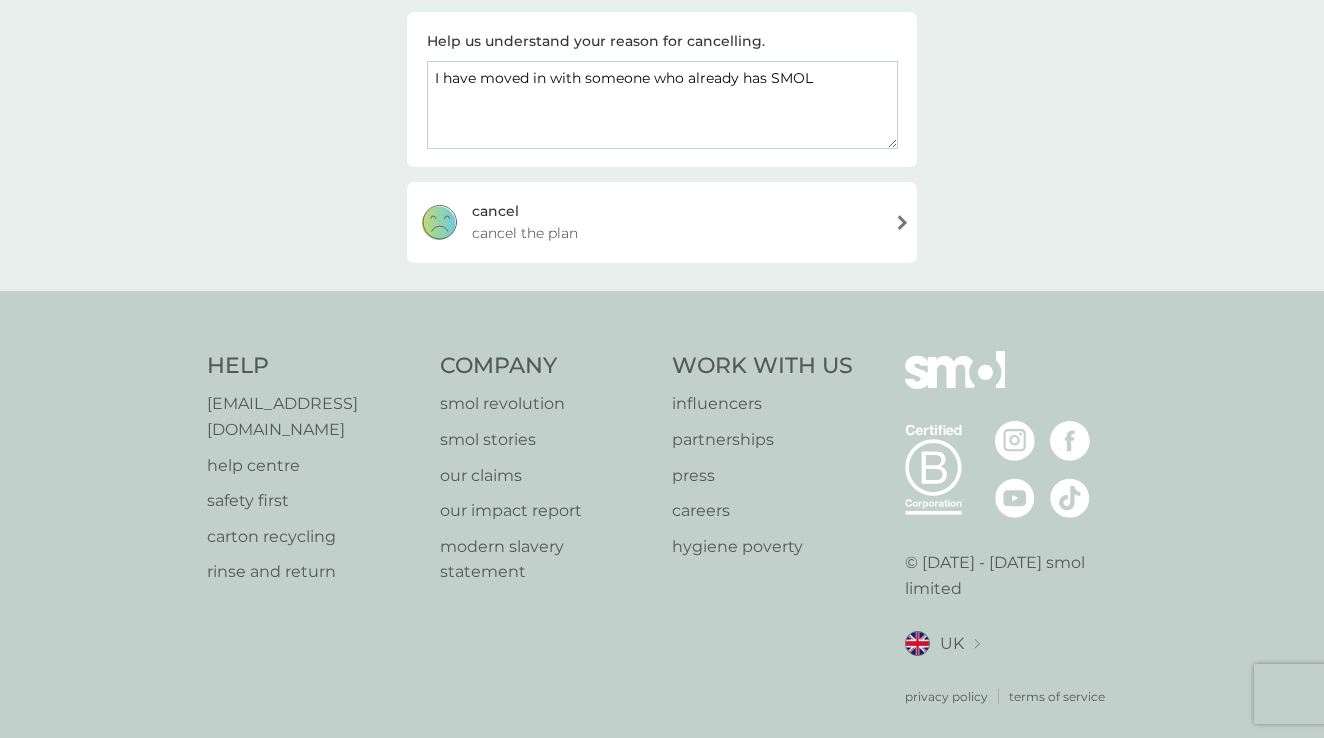 type on "I have moved in with someone who already has SMOL" 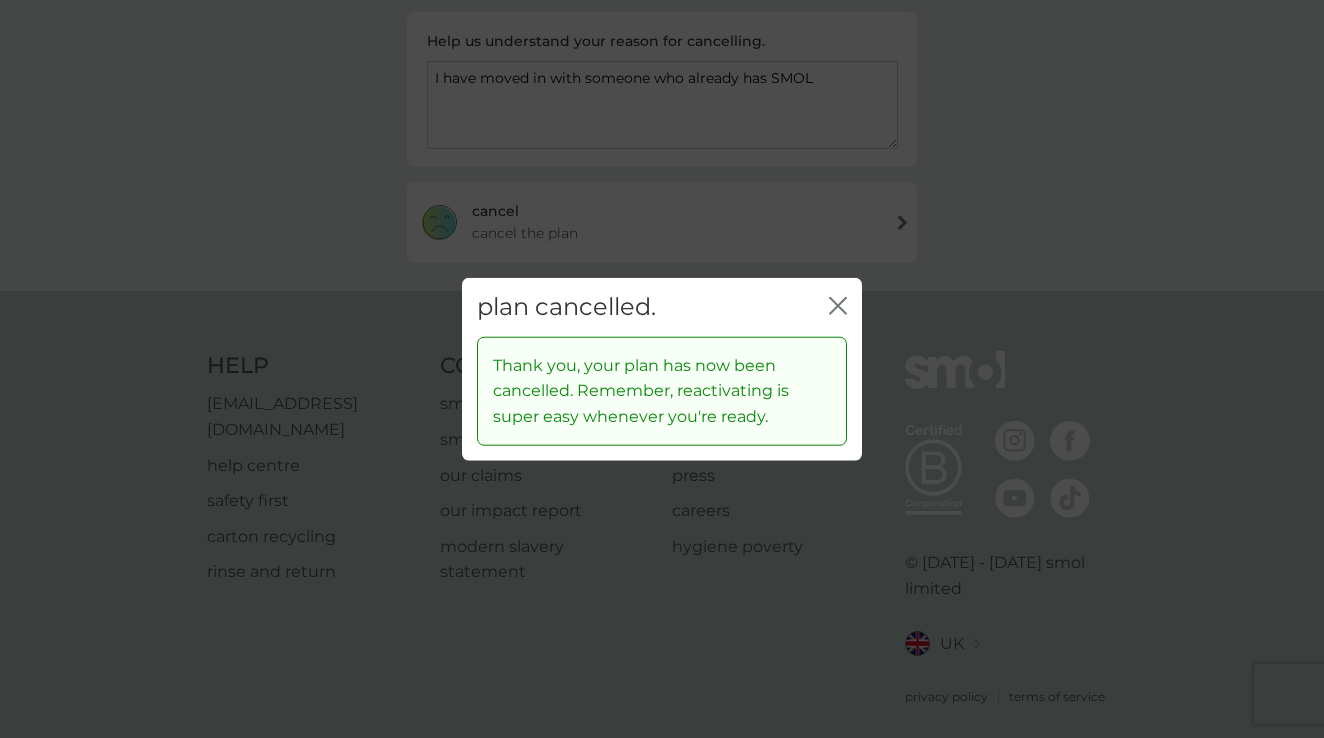 click on "close" 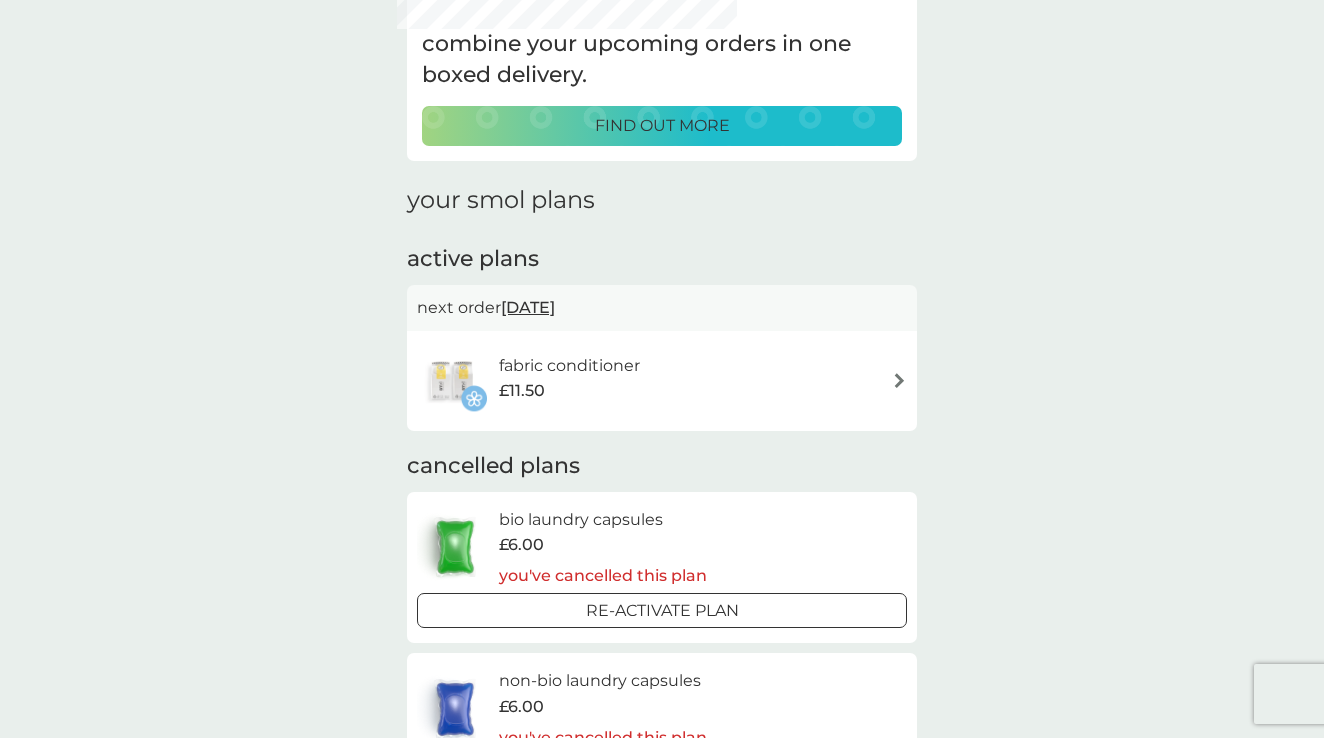 scroll, scrollTop: 185, scrollLeft: 0, axis: vertical 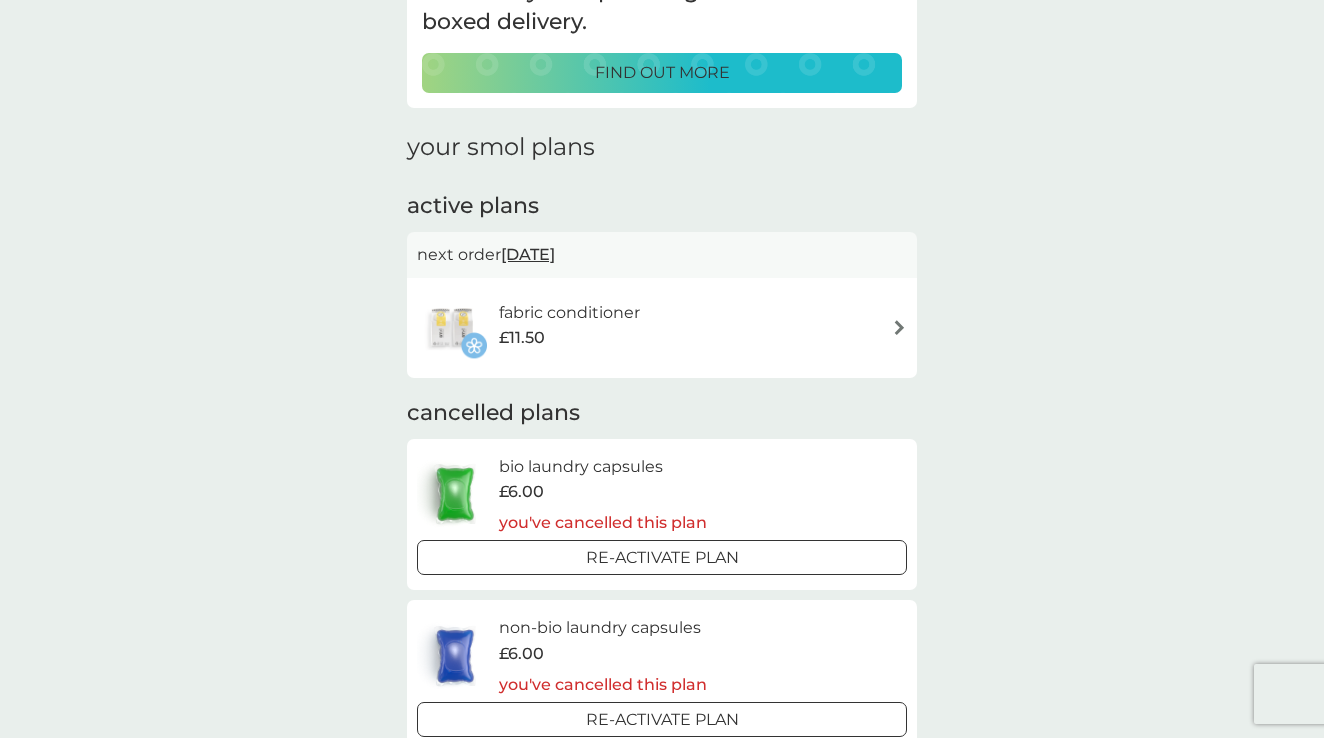 click on "£11.50" at bounding box center [569, 338] 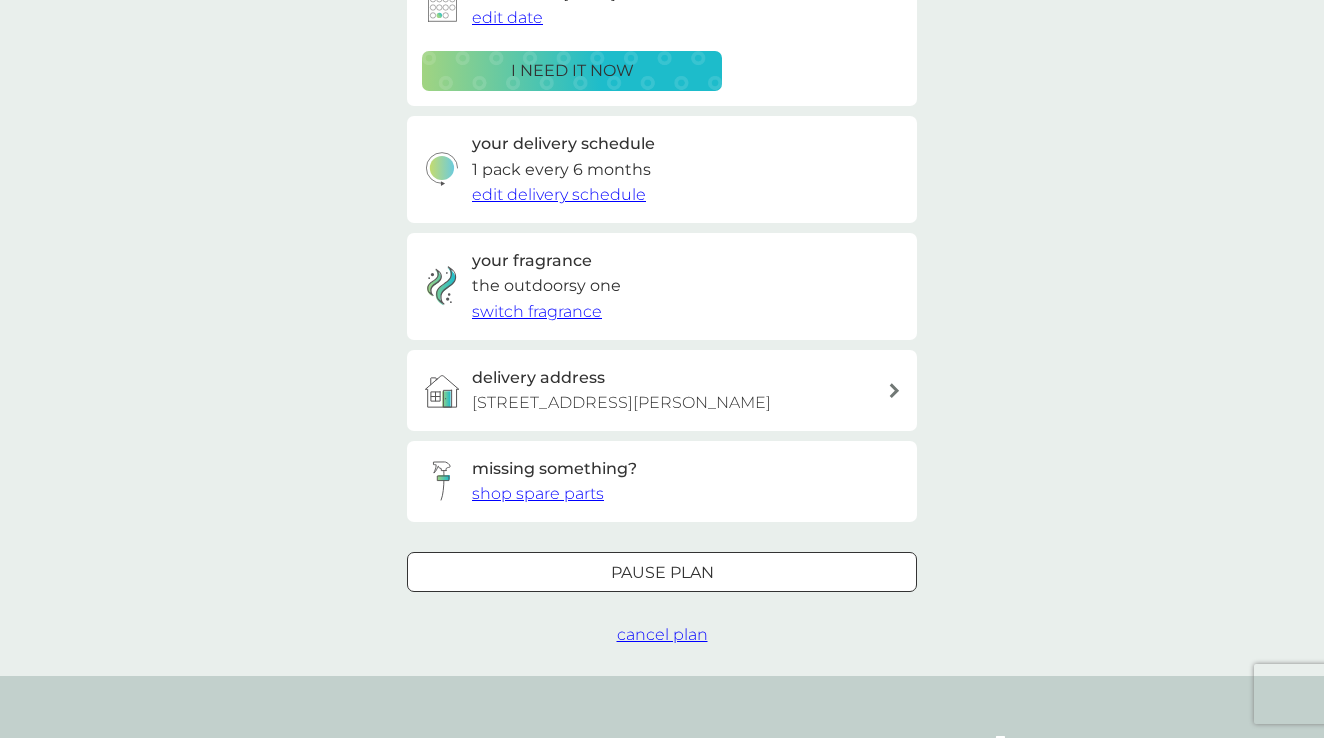 scroll, scrollTop: 374, scrollLeft: 0, axis: vertical 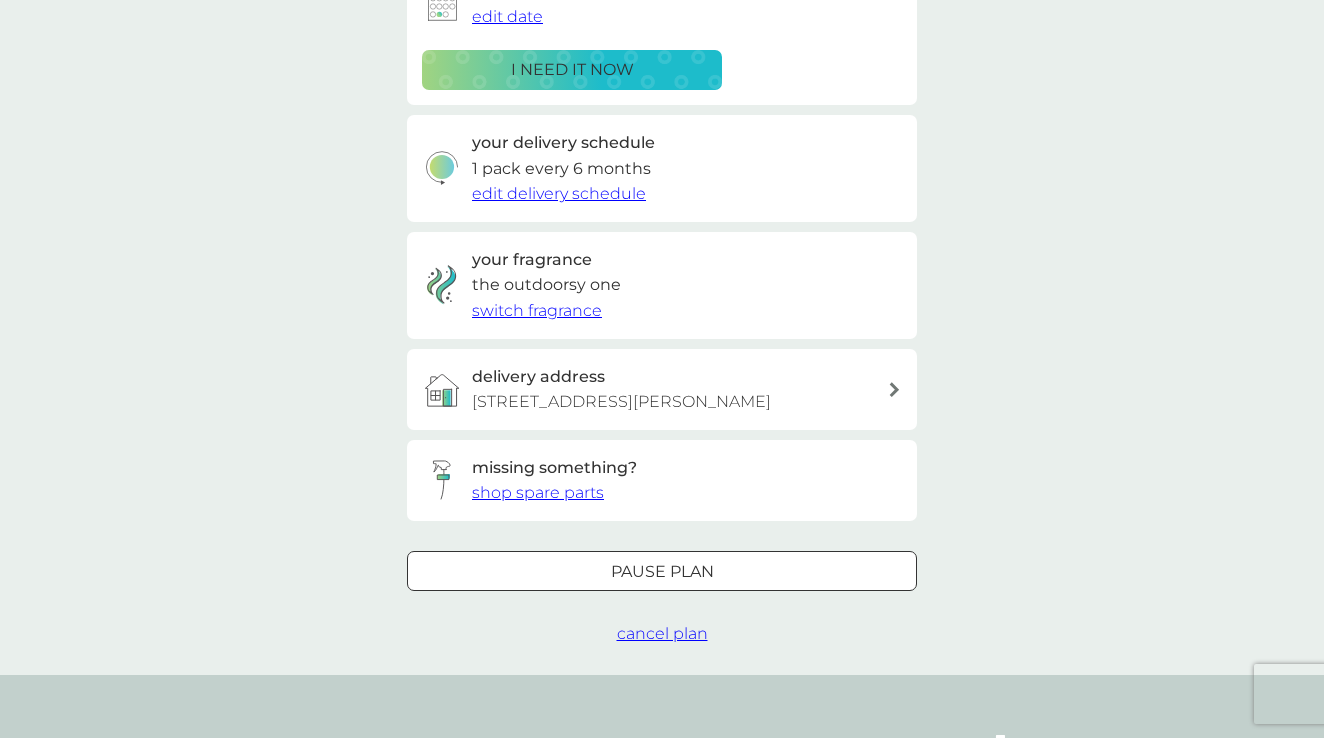 click on "cancel plan" at bounding box center (662, 633) 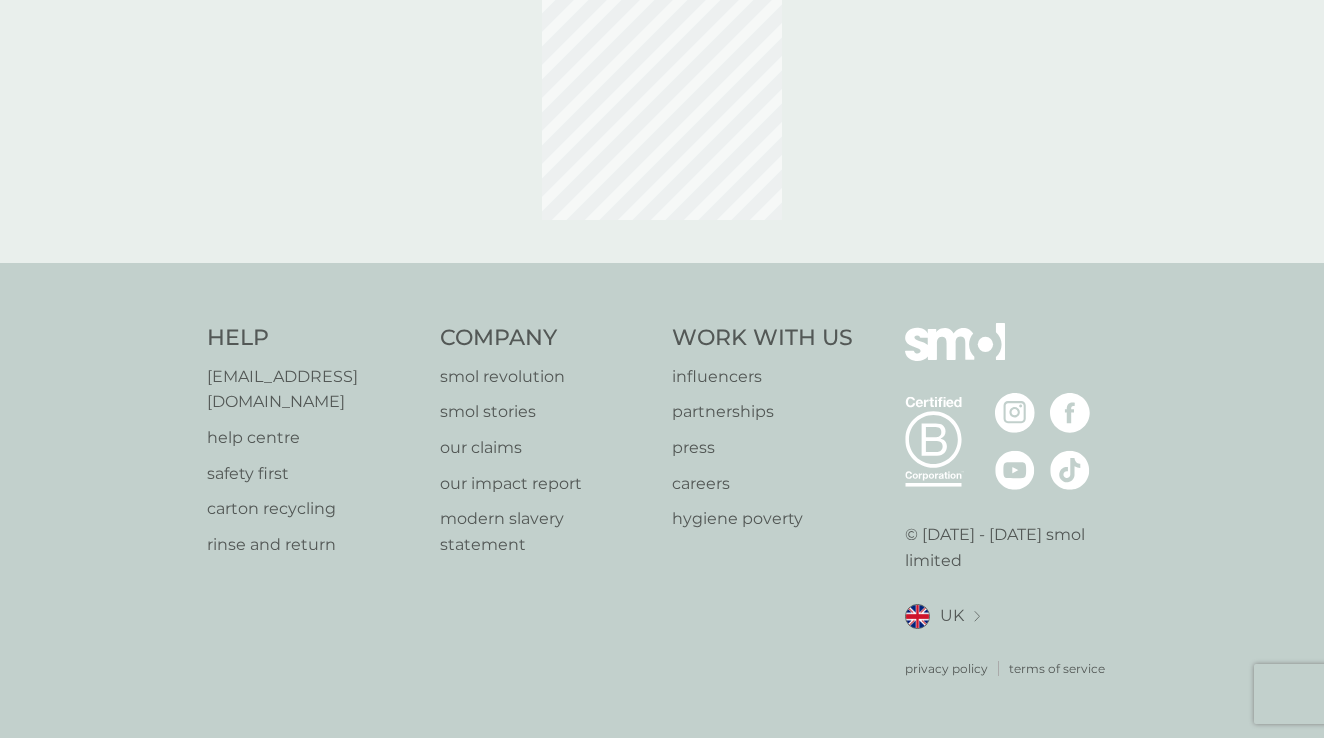 scroll, scrollTop: 0, scrollLeft: 0, axis: both 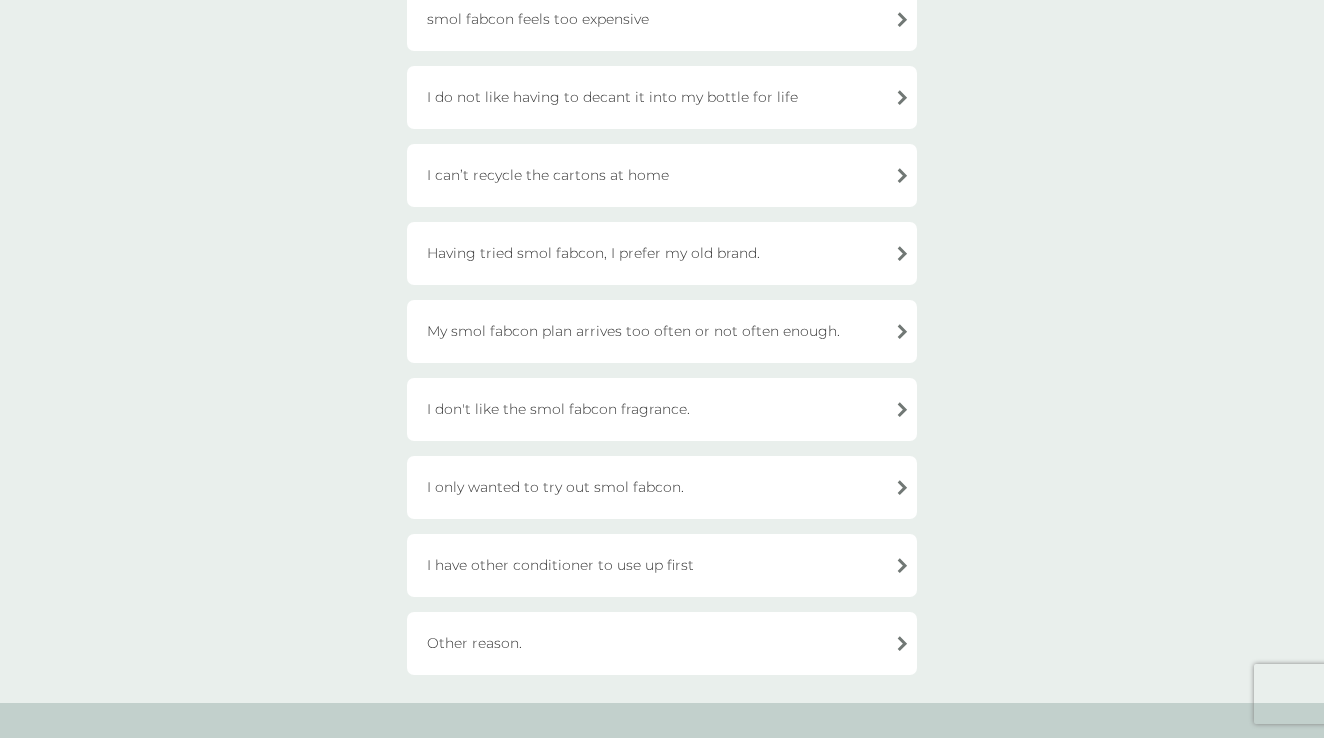 click on "Other reason." at bounding box center (662, 643) 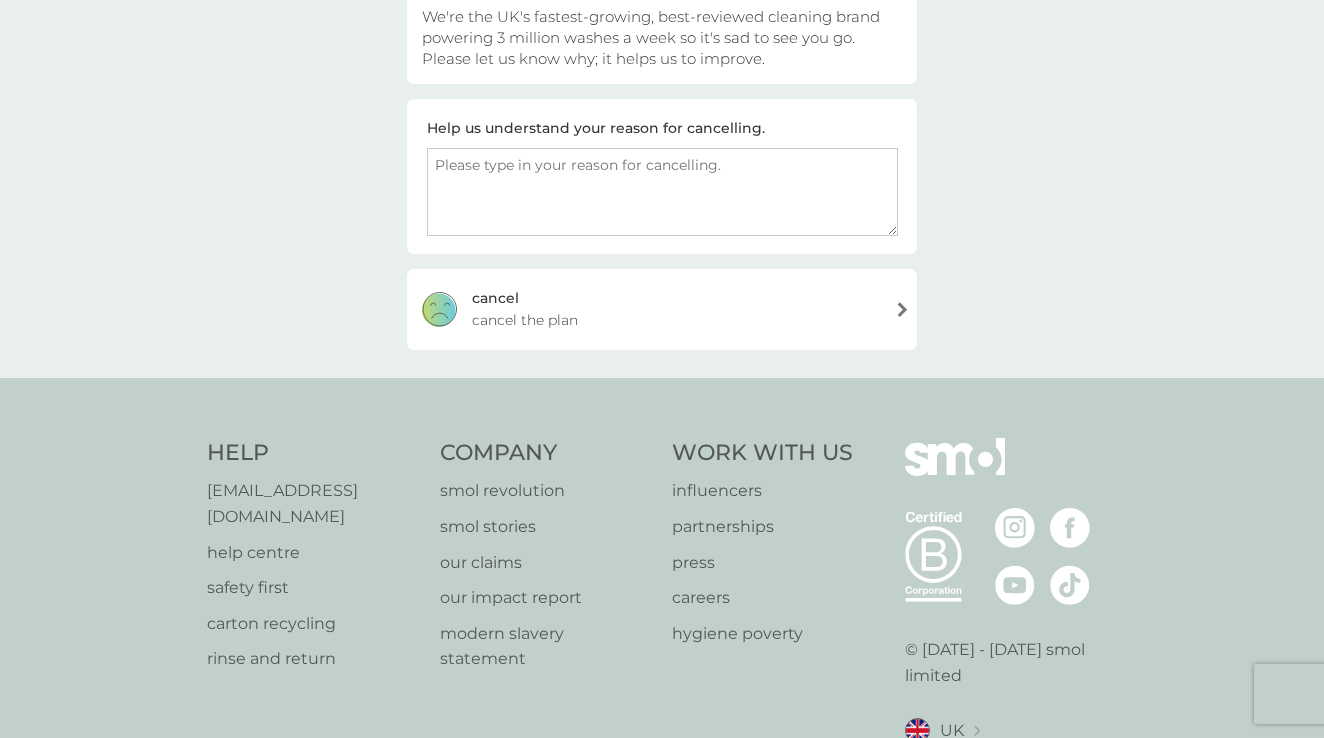 scroll, scrollTop: 222, scrollLeft: 0, axis: vertical 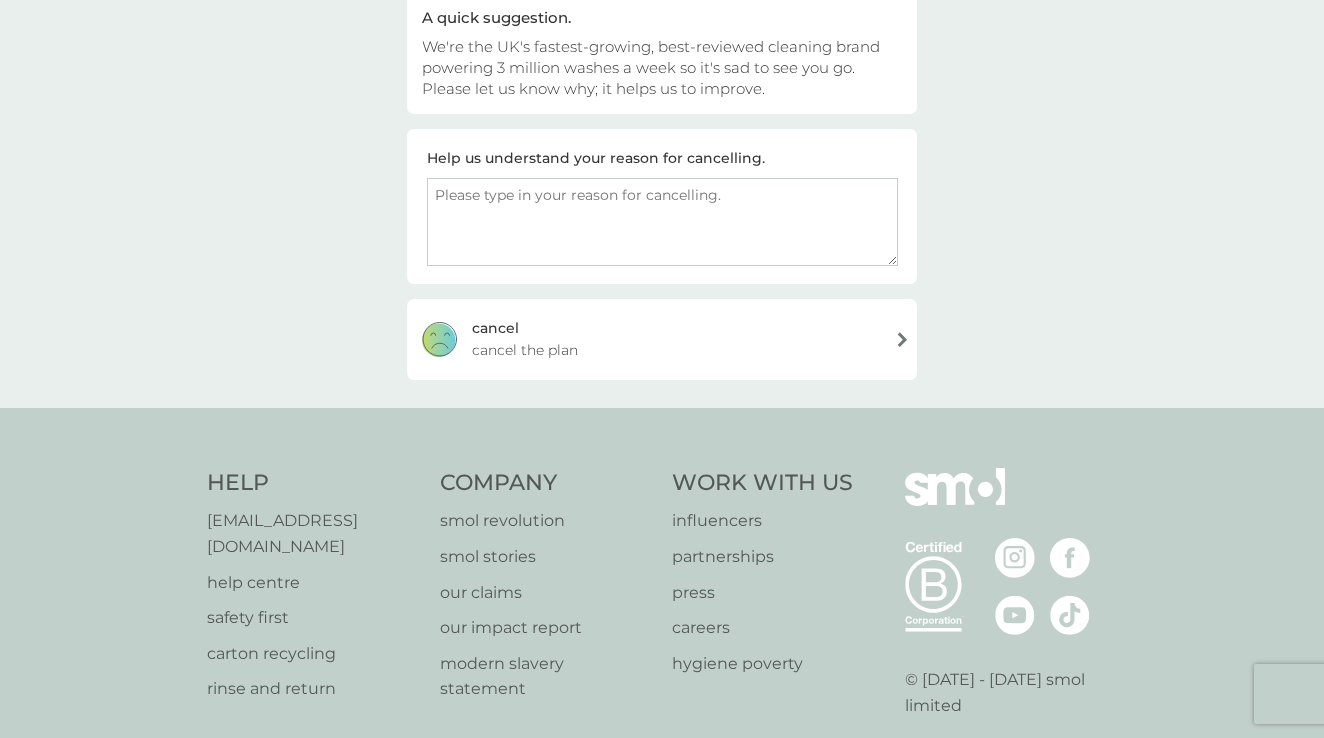 click at bounding box center [662, 222] 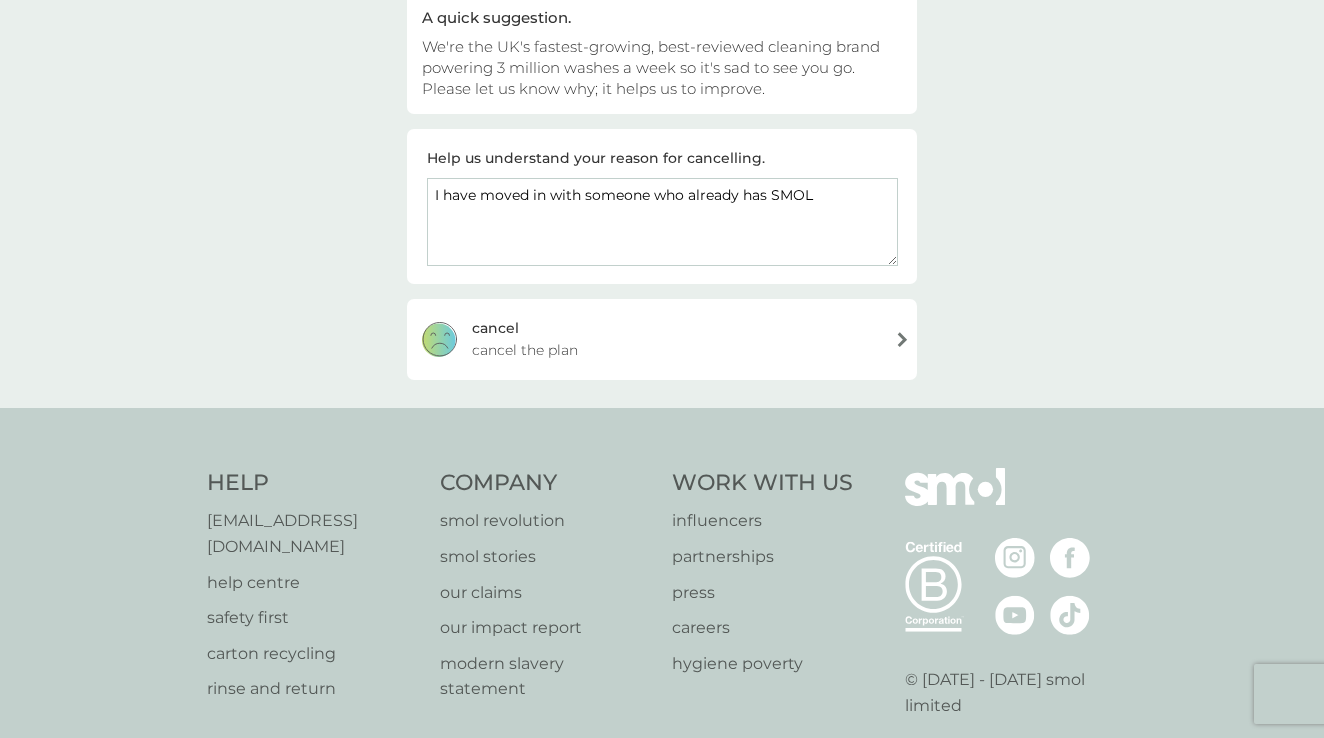 type on "I have moved in with someone who already has SMOL" 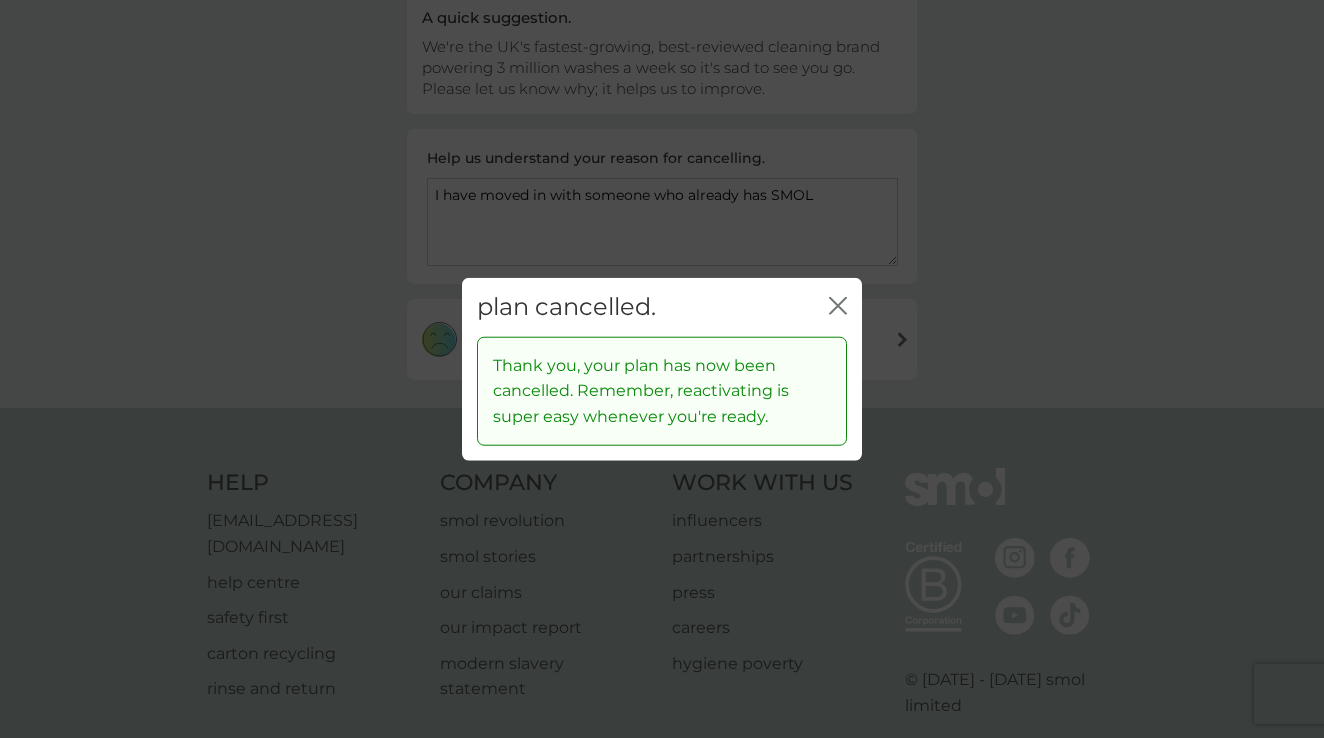 click on "close" 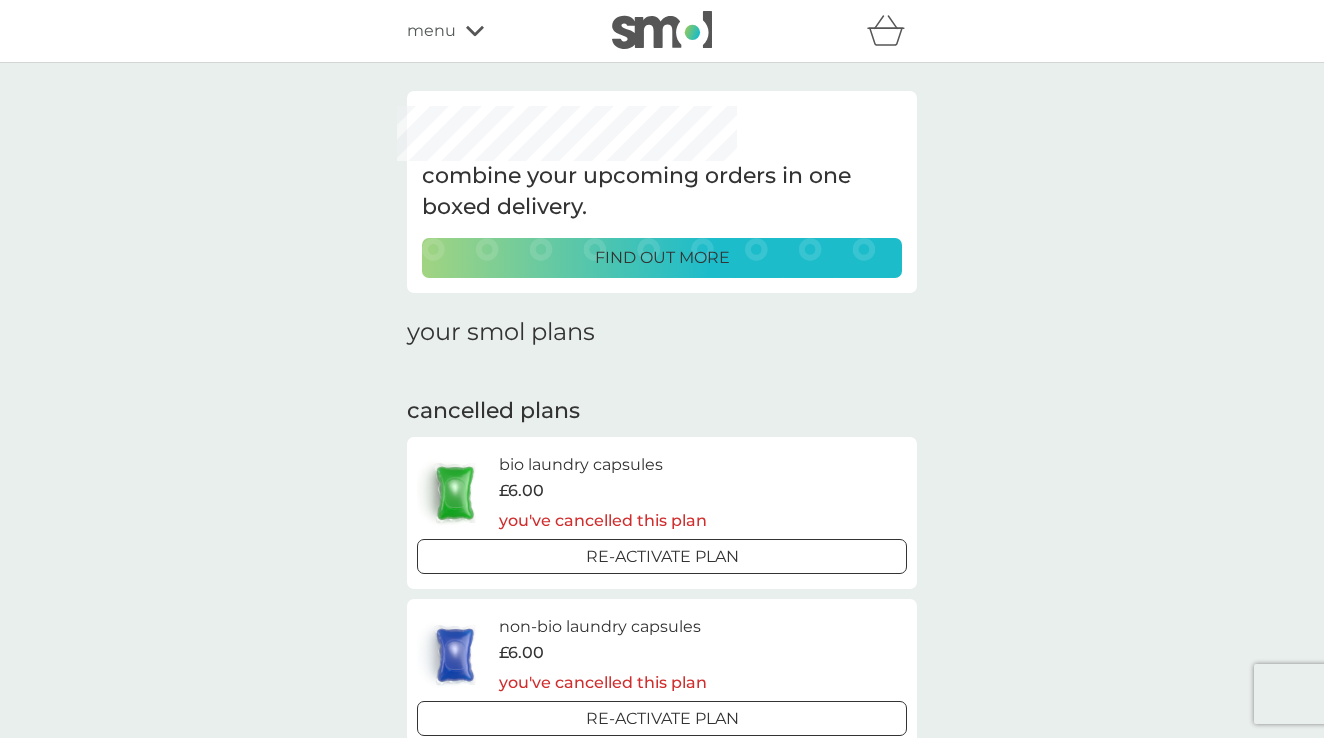 scroll, scrollTop: 0, scrollLeft: 0, axis: both 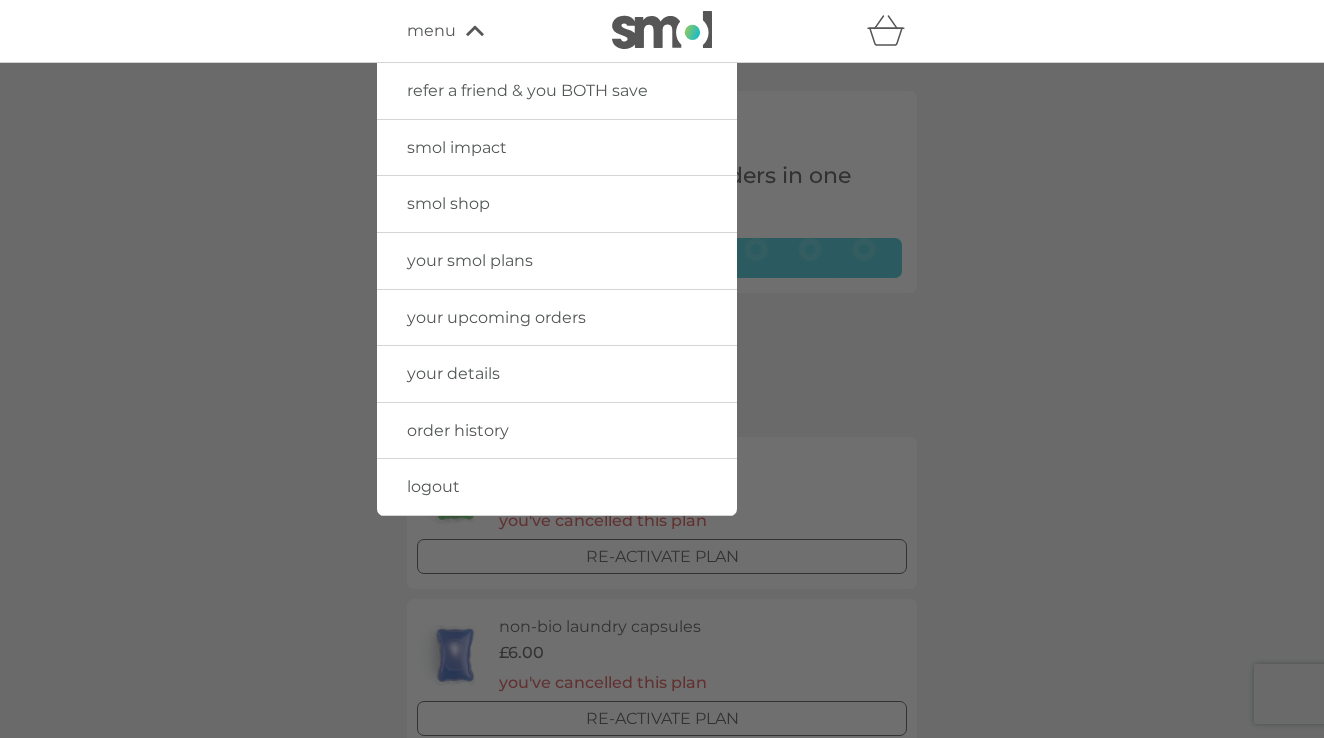 click at bounding box center (662, 432) 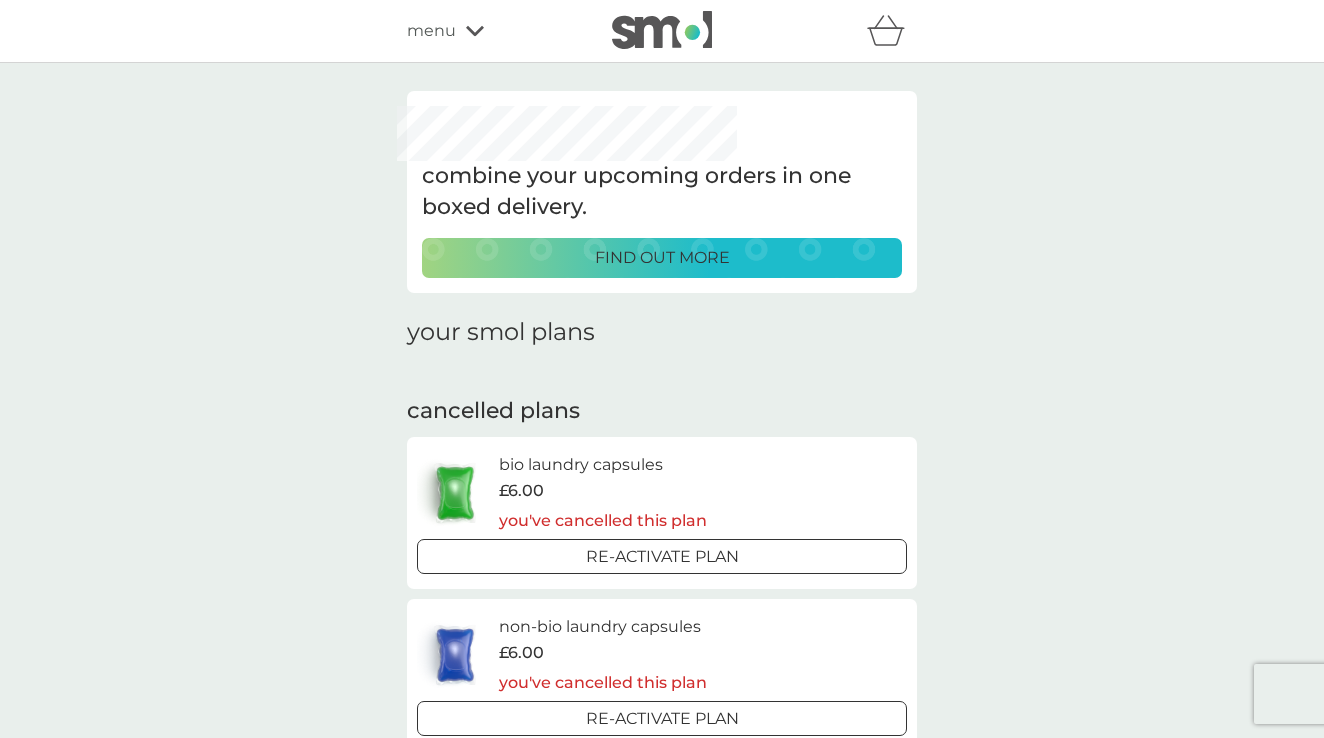click 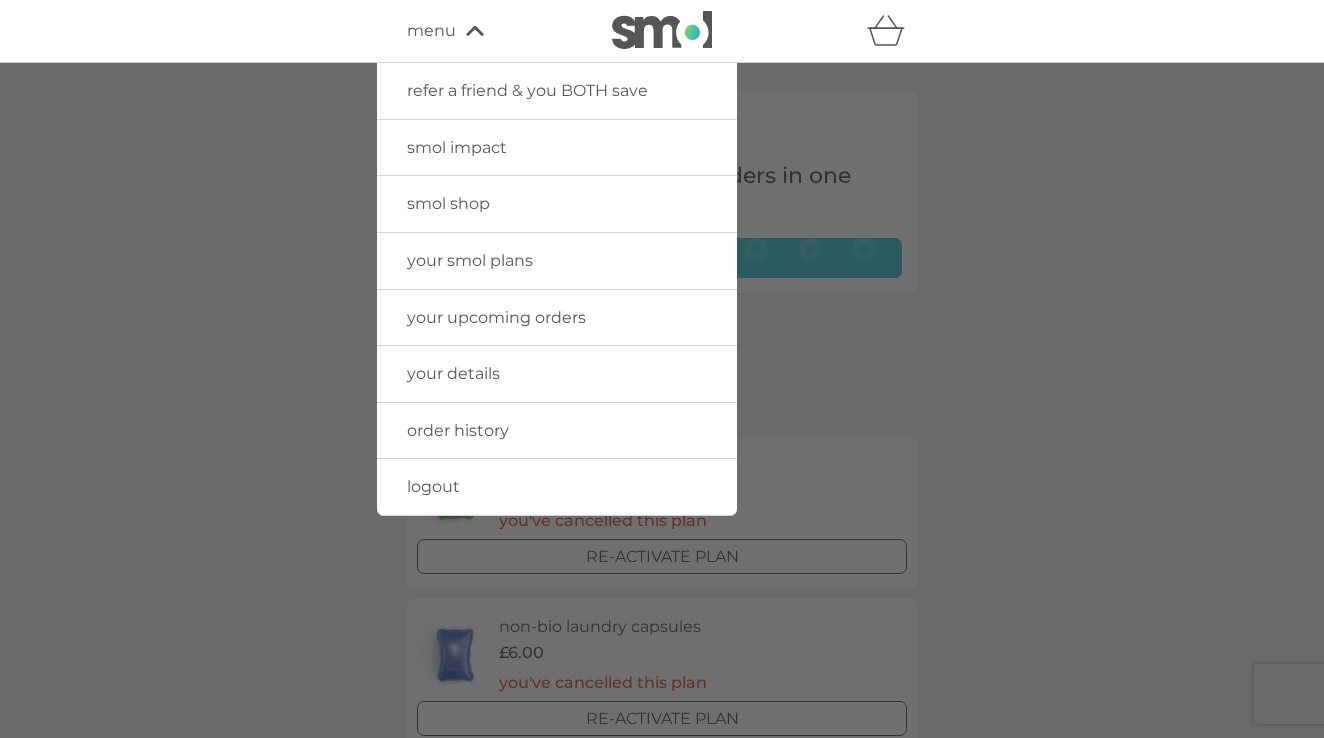 click on "logout" at bounding box center (433, 486) 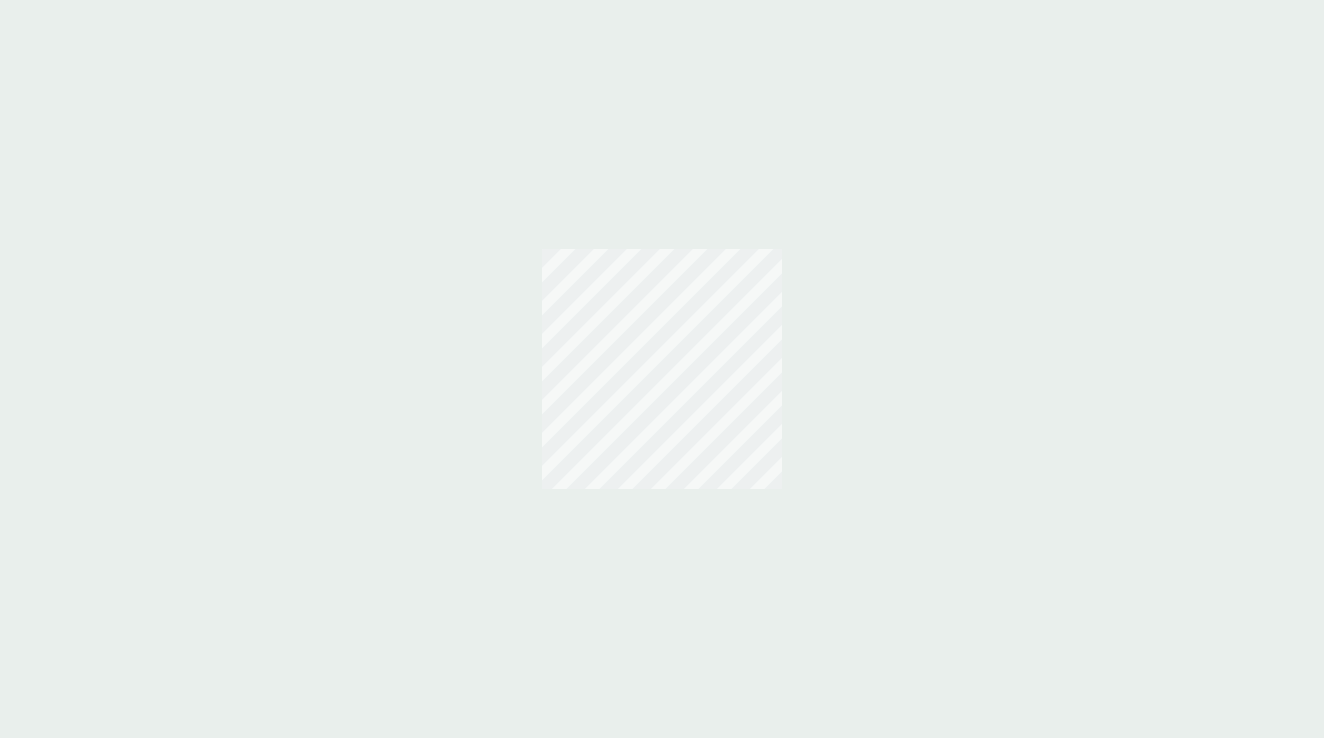 scroll, scrollTop: 0, scrollLeft: 0, axis: both 